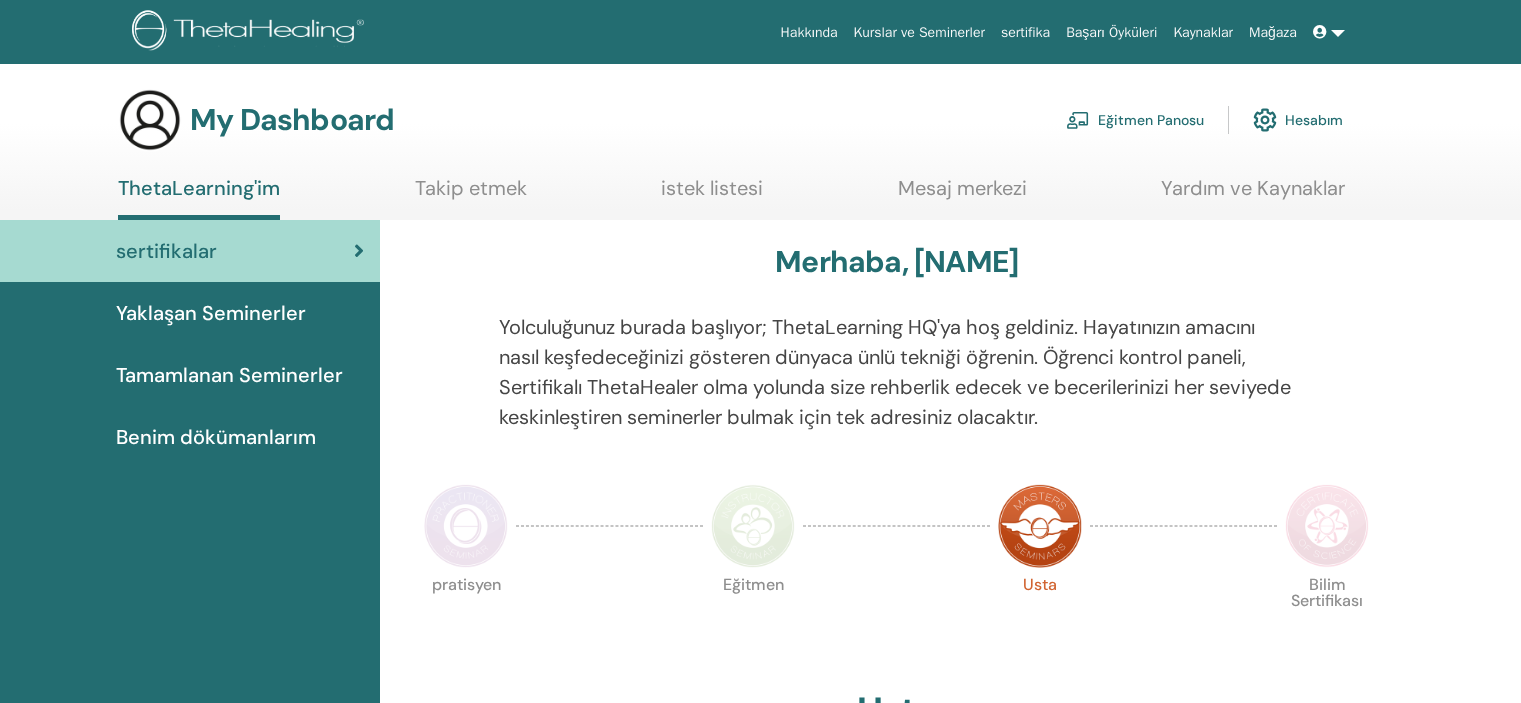 scroll, scrollTop: 0, scrollLeft: 0, axis: both 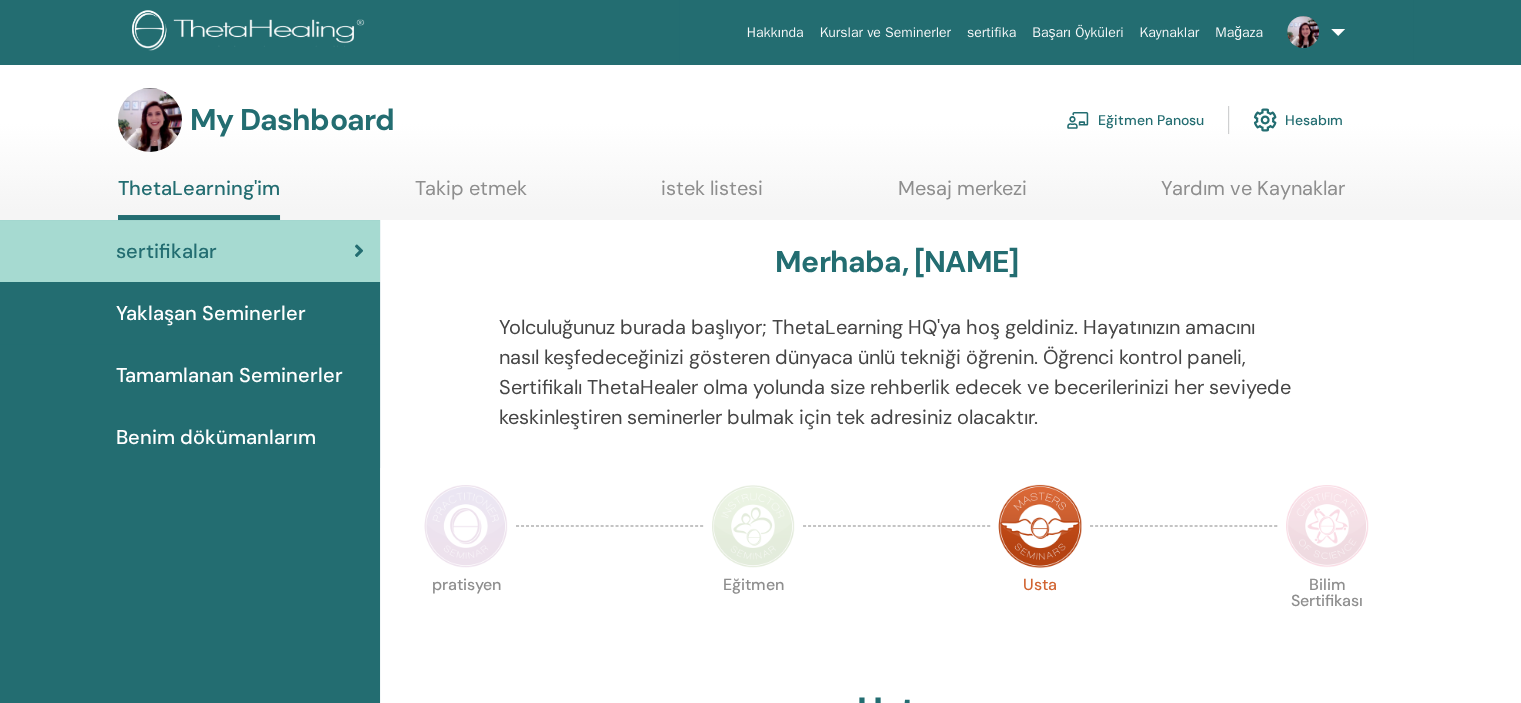 click on "Eğitmen Panosu" at bounding box center (1135, 120) 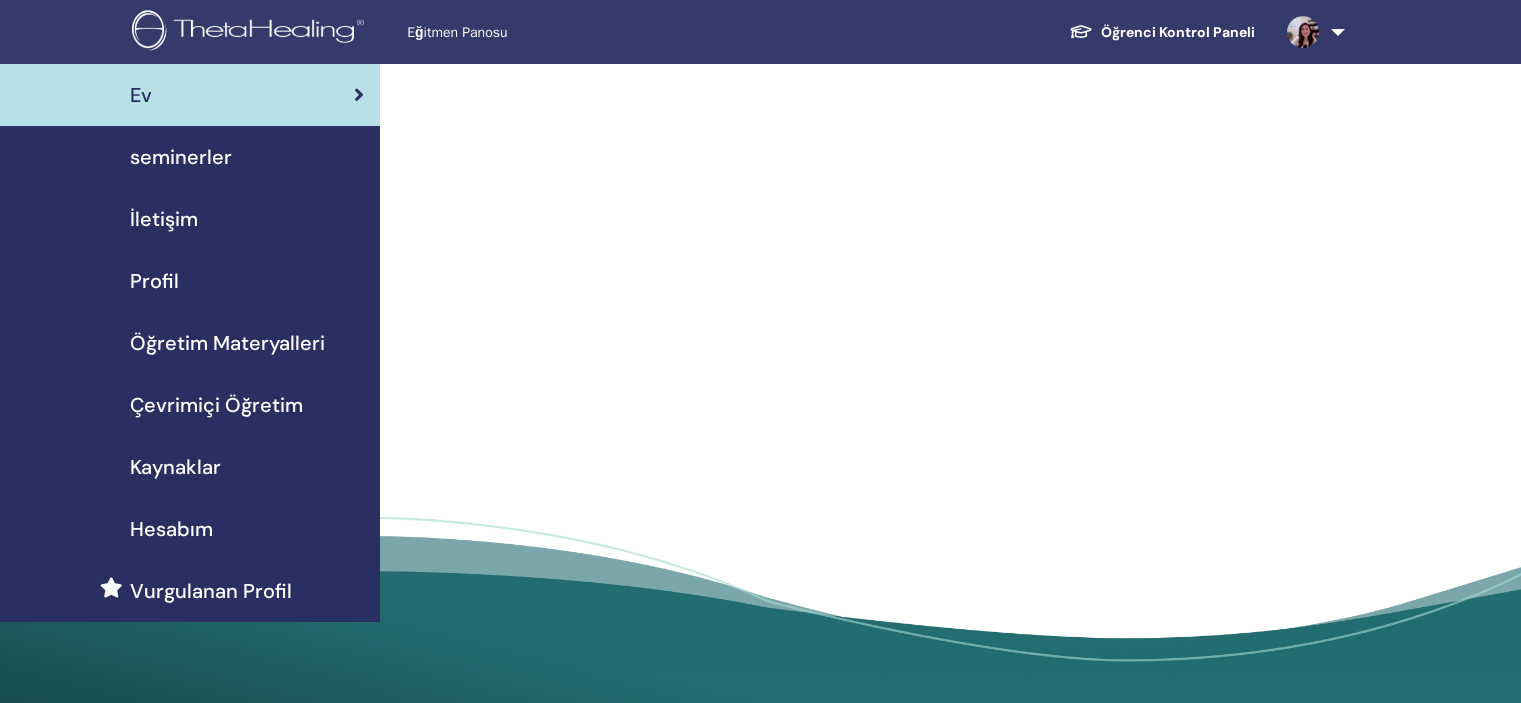 scroll, scrollTop: 0, scrollLeft: 0, axis: both 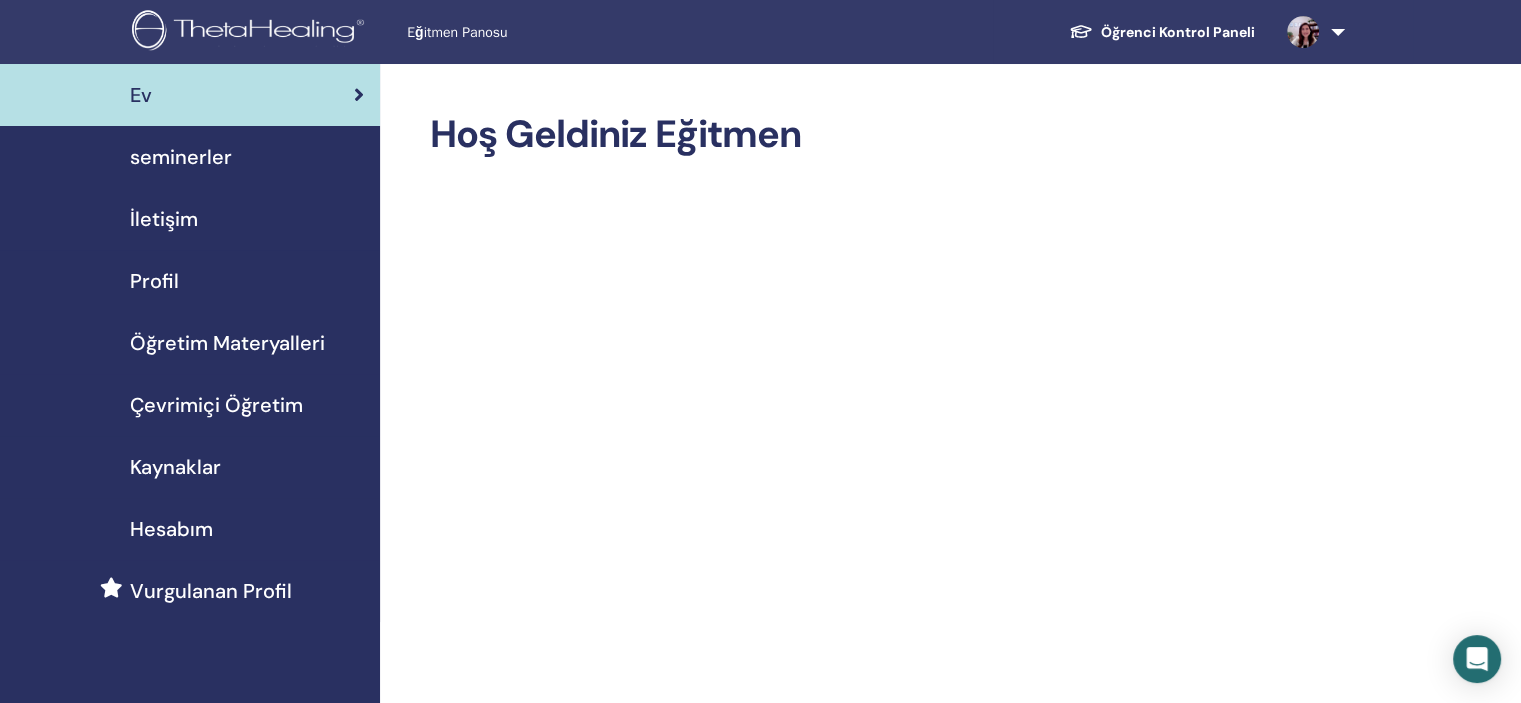 click on "Hesabım" at bounding box center [171, 529] 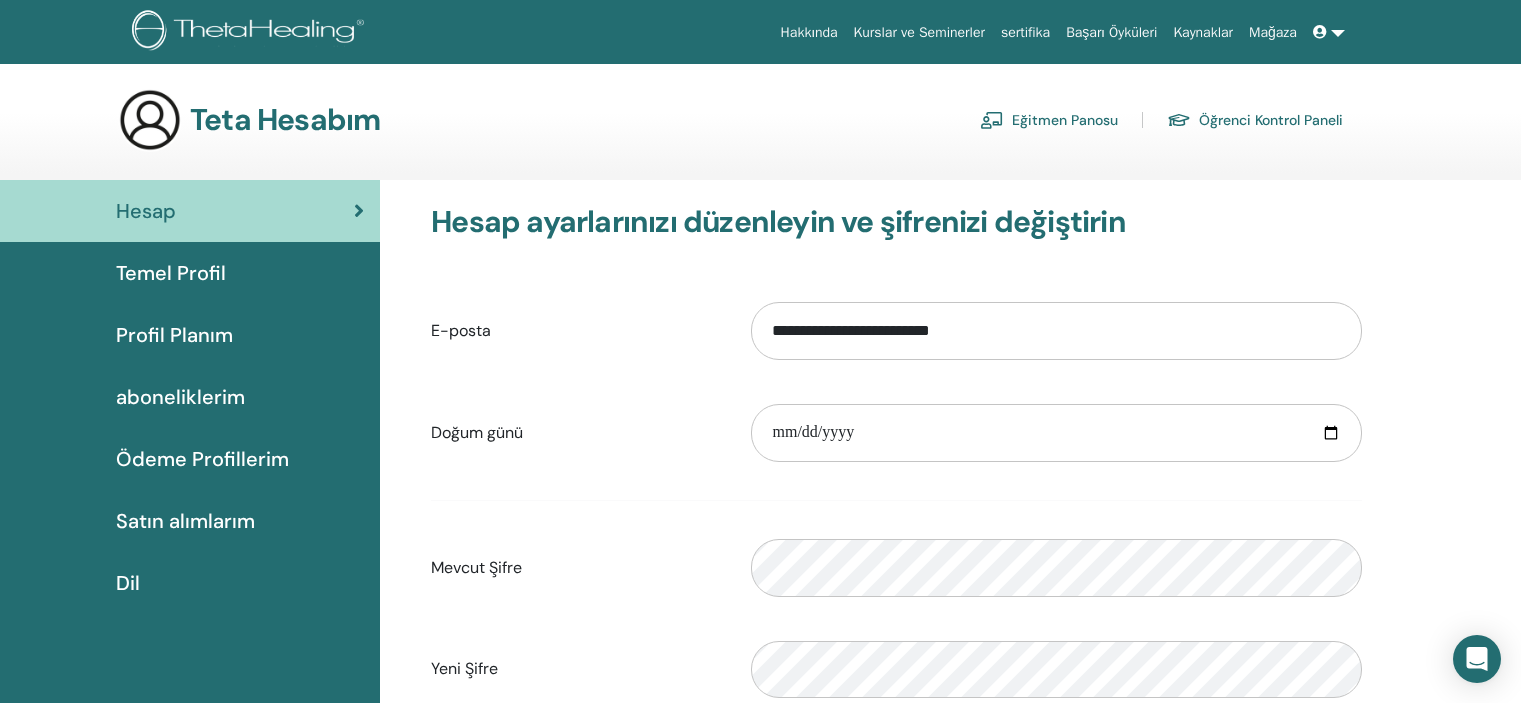 scroll, scrollTop: 0, scrollLeft: 0, axis: both 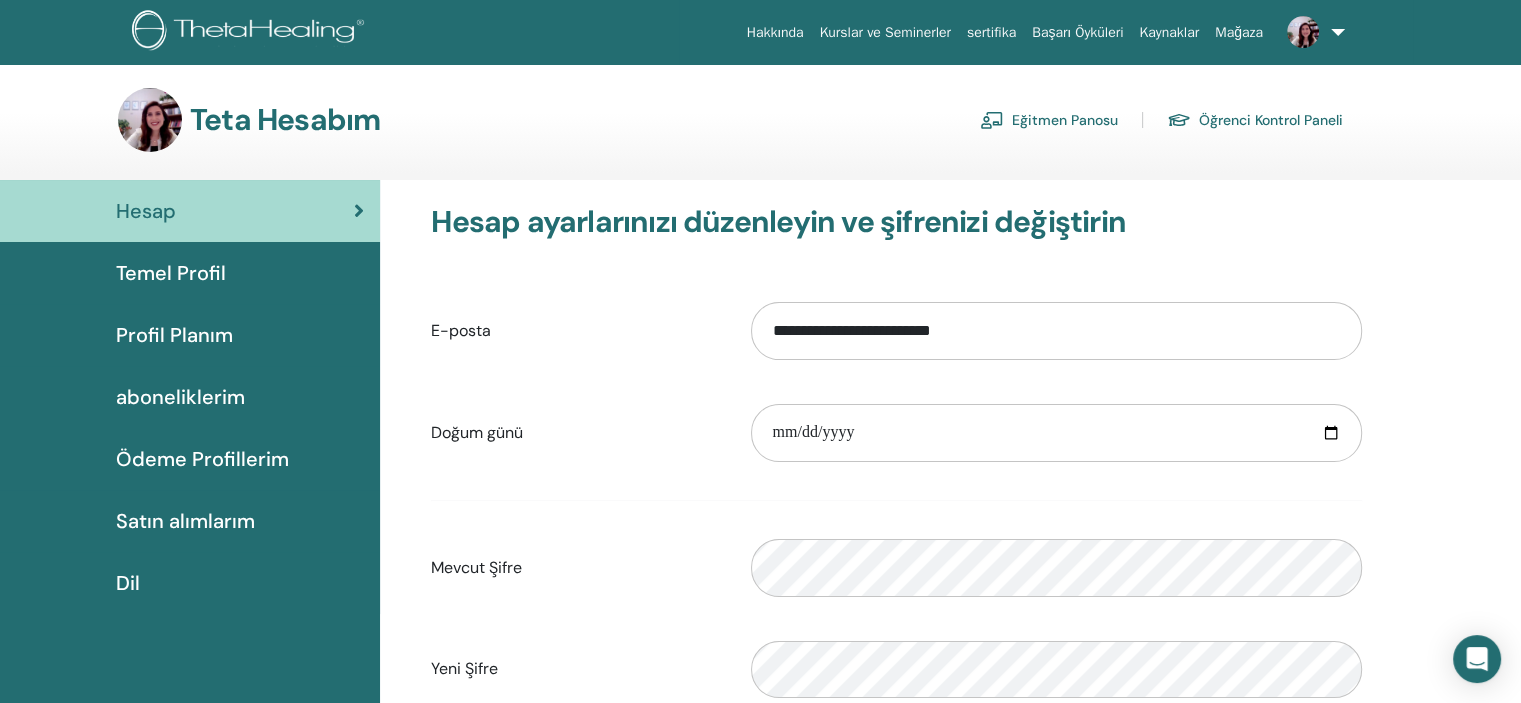 click on "Profil Planım" at bounding box center (174, 335) 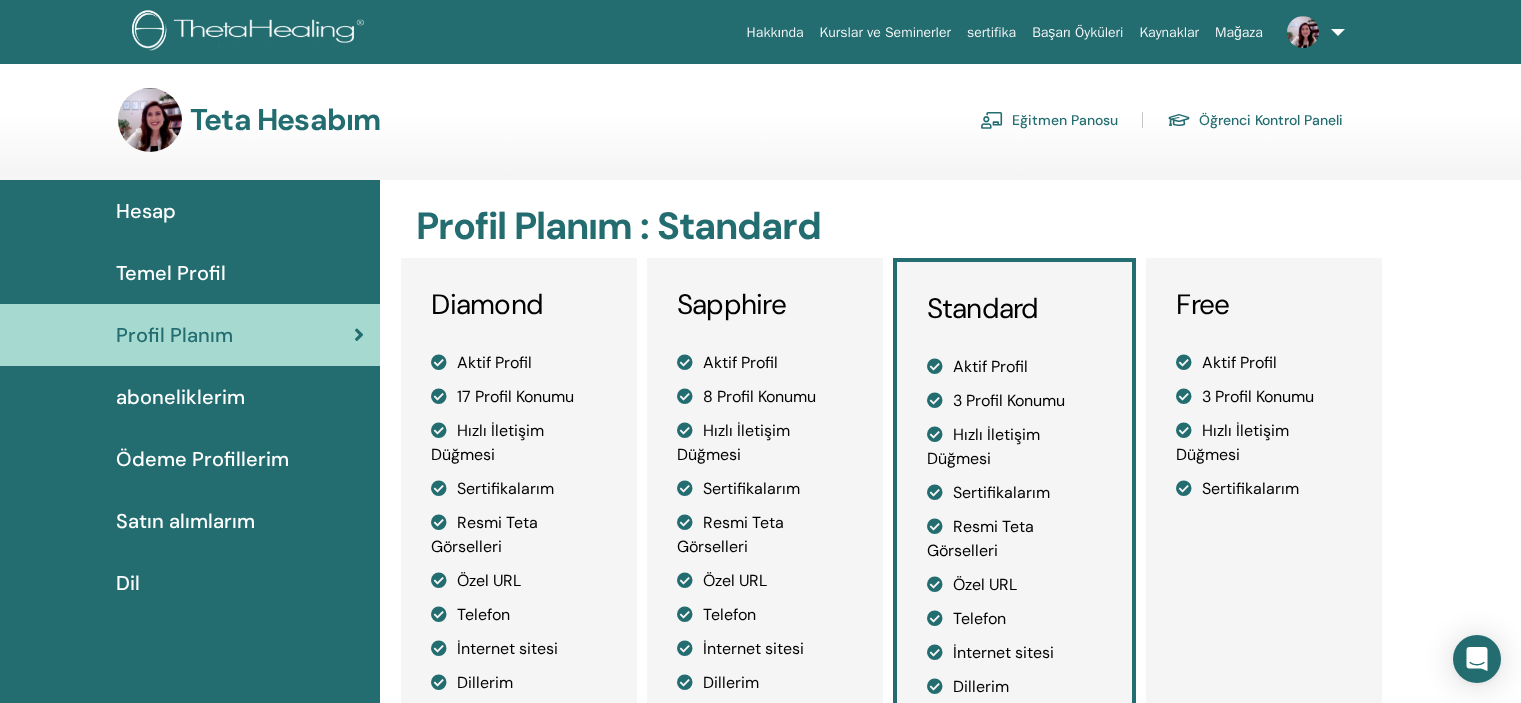 scroll, scrollTop: 0, scrollLeft: 0, axis: both 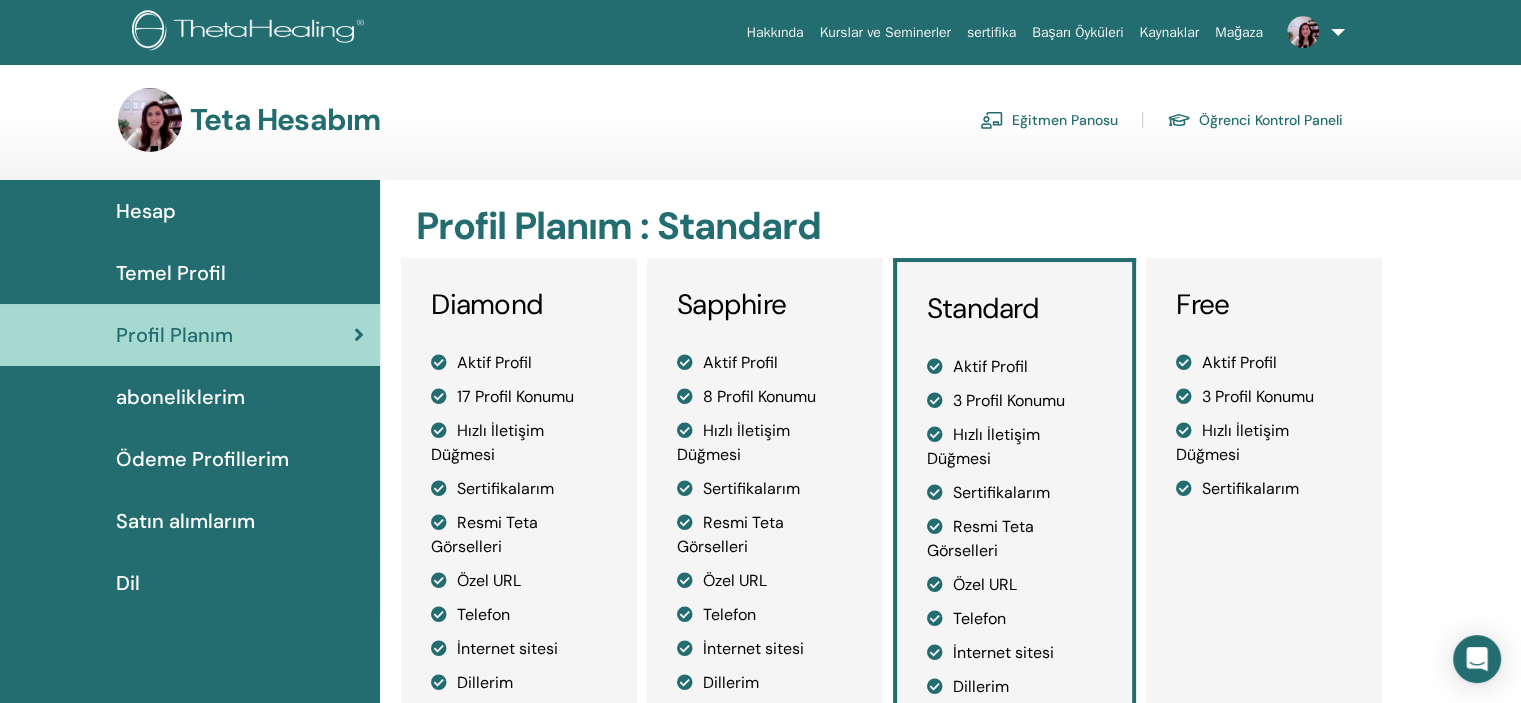 click on "Eğitmen Panosu" at bounding box center (1049, 120) 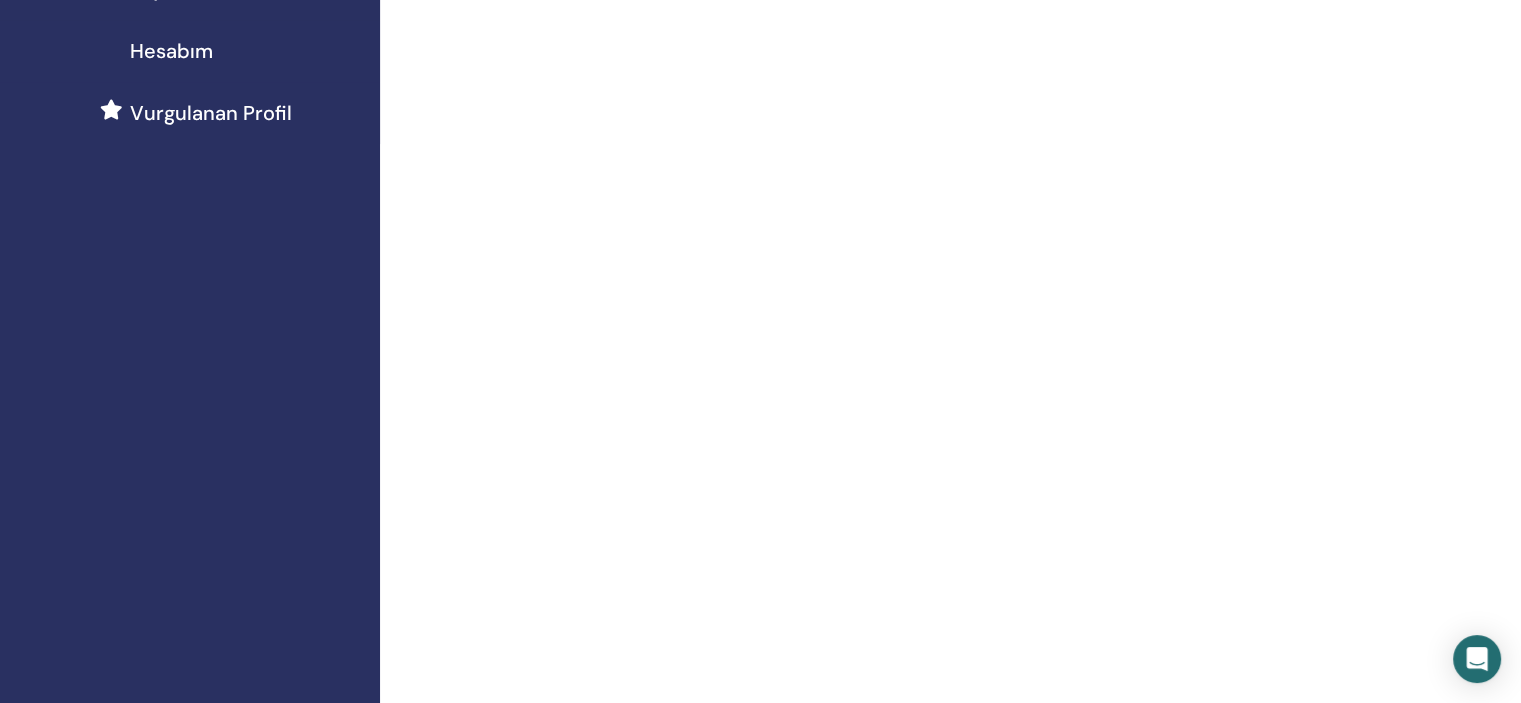 scroll, scrollTop: 0, scrollLeft: 0, axis: both 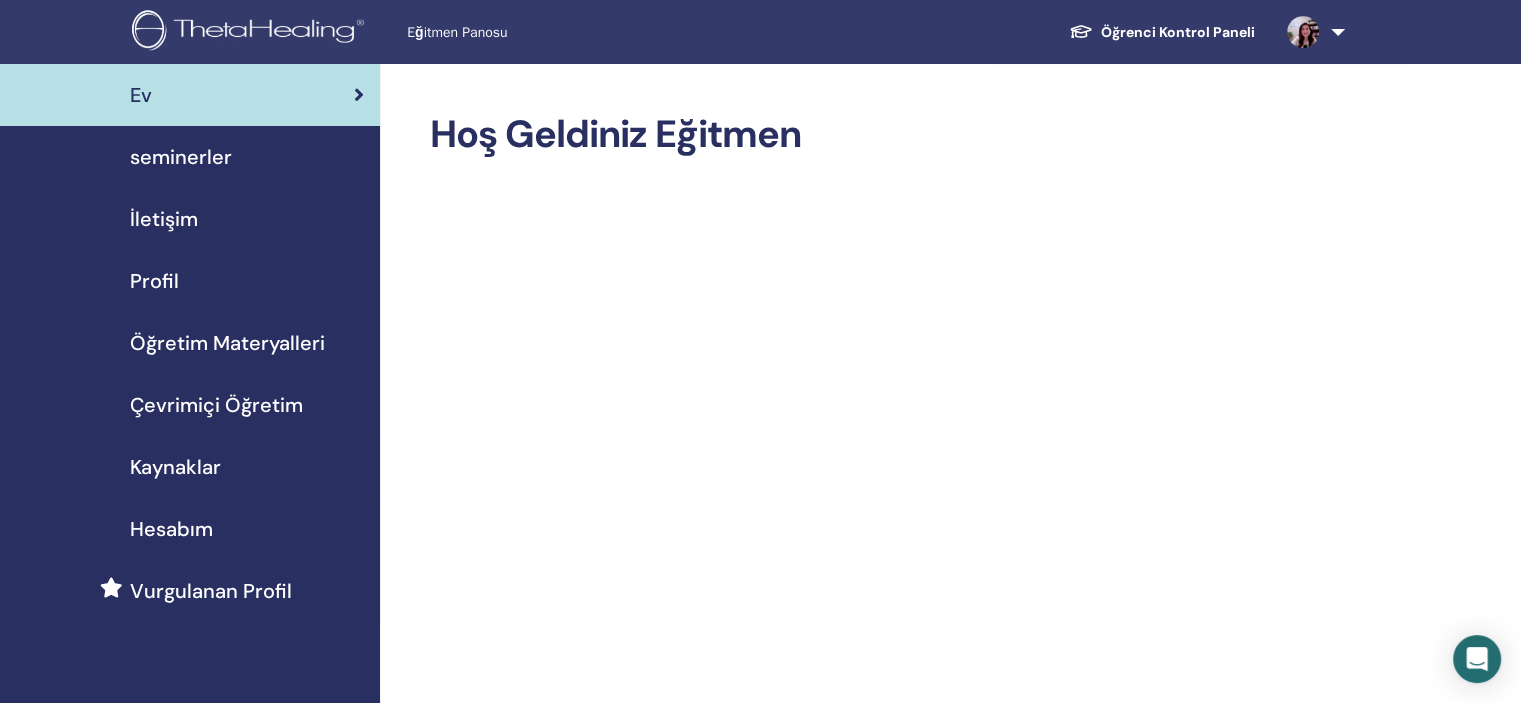 click on "Profil" at bounding box center (154, 281) 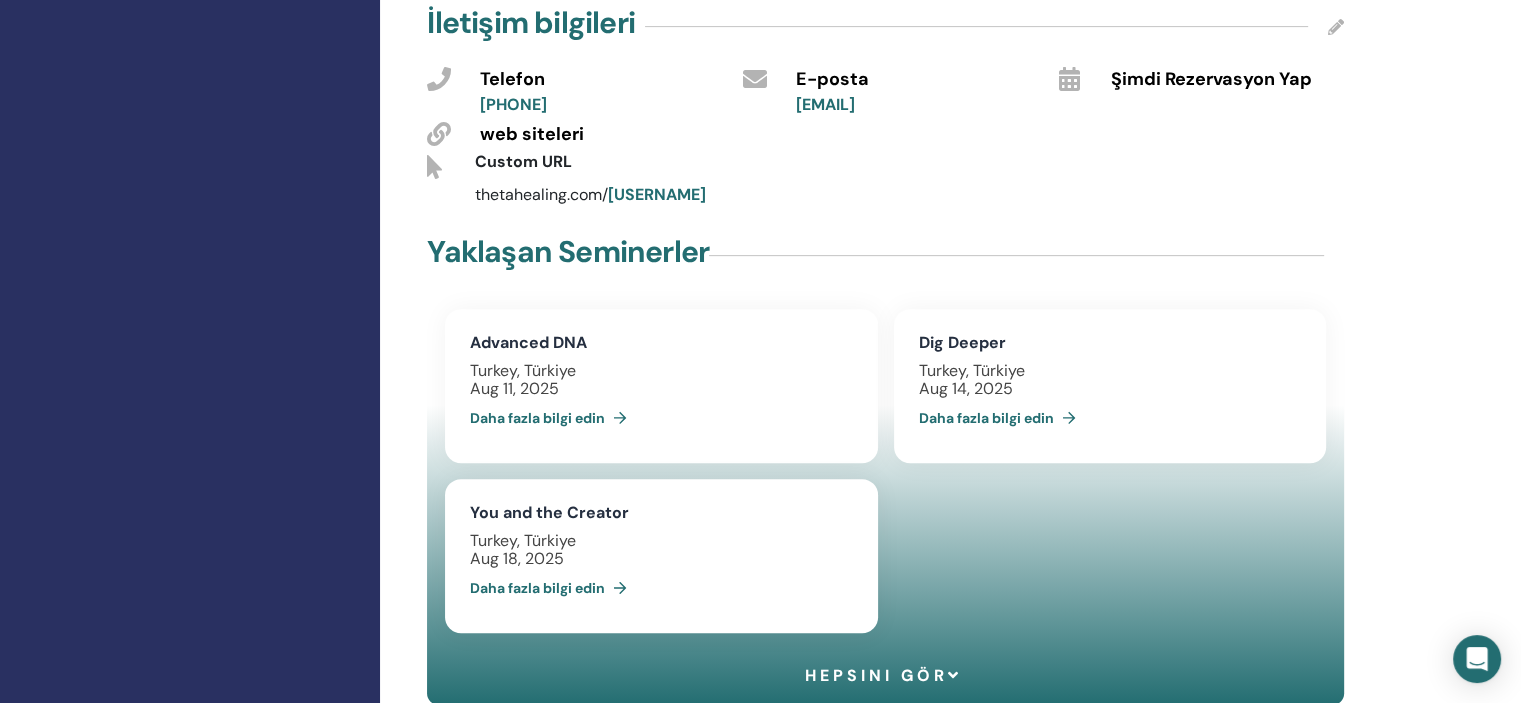 scroll, scrollTop: 759, scrollLeft: 0, axis: vertical 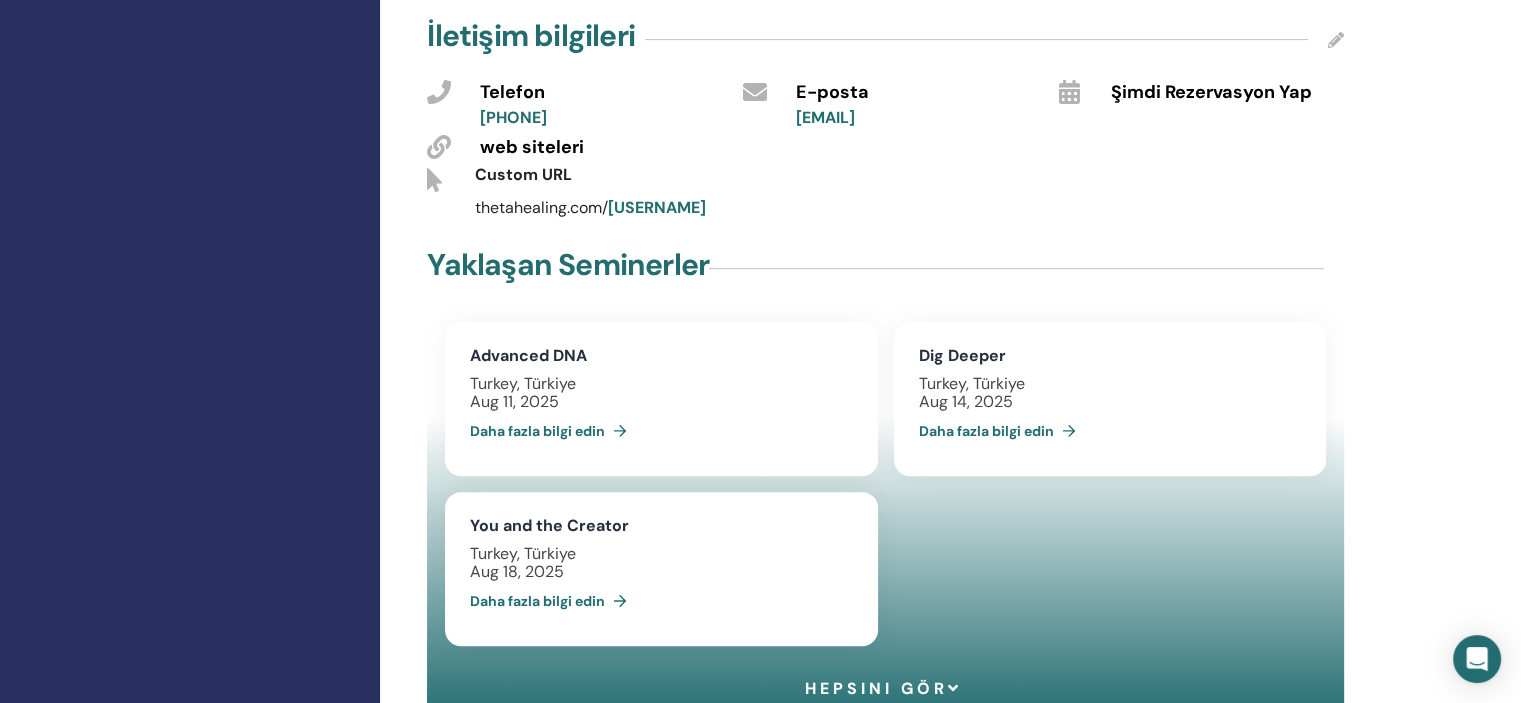 click on "[PERSON]" at bounding box center (657, 207) 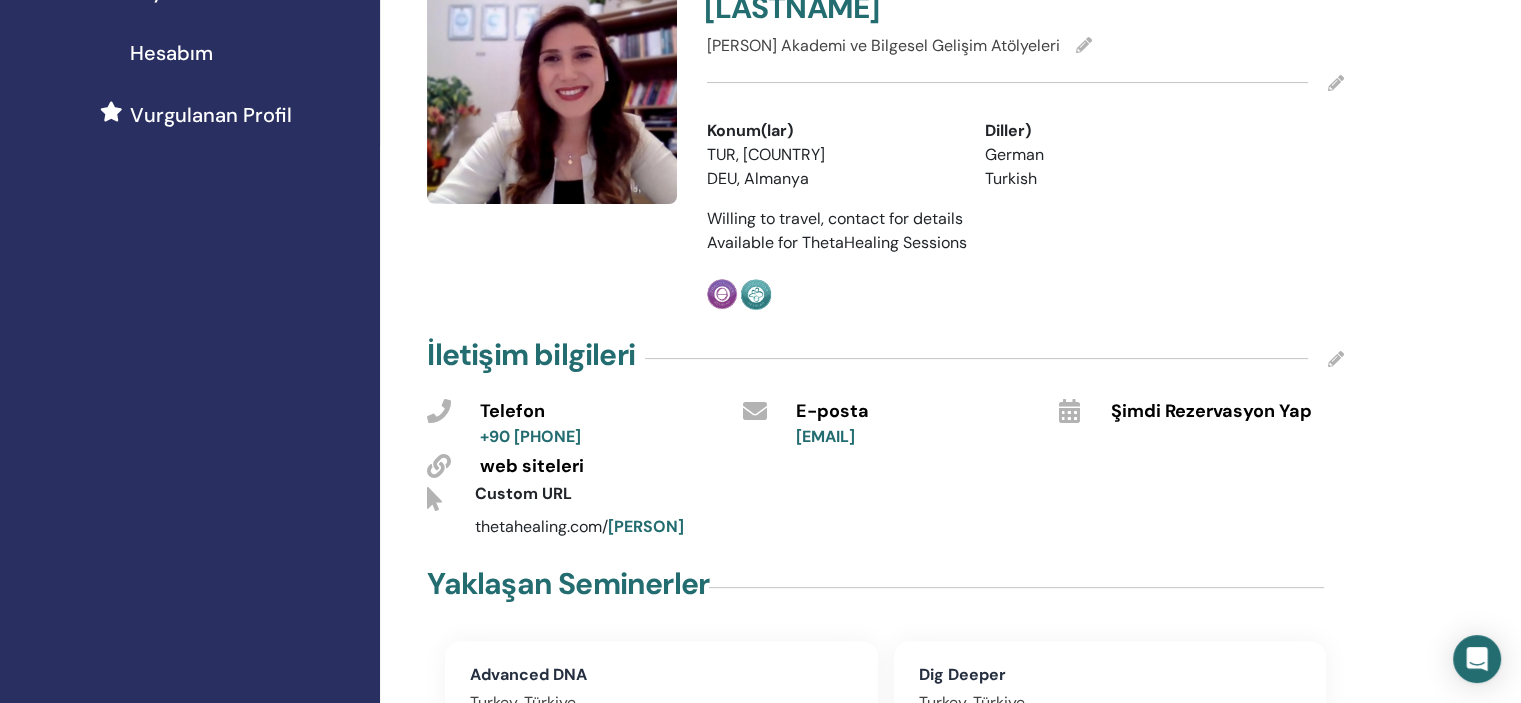 scroll, scrollTop: 476, scrollLeft: 0, axis: vertical 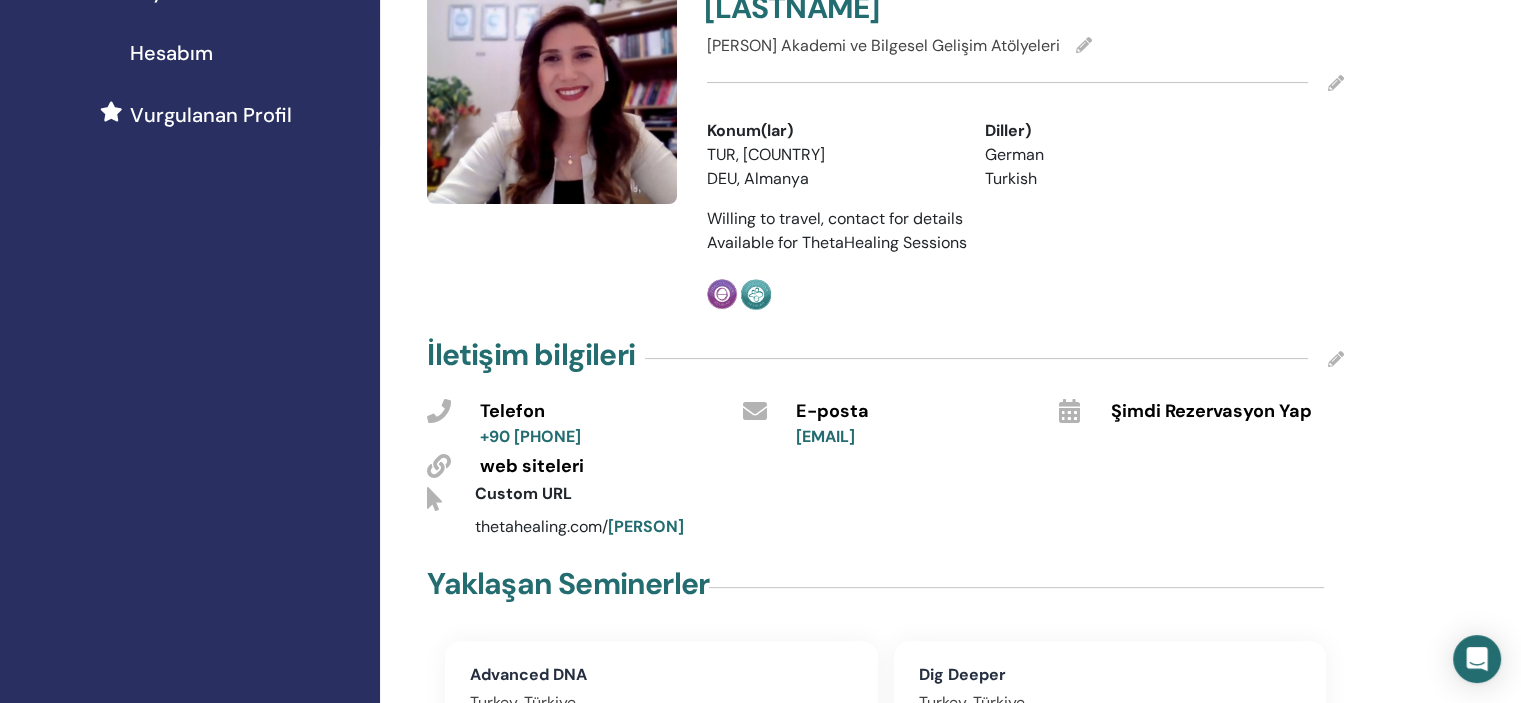 drag, startPoint x: 735, startPoint y: 497, endPoint x: 469, endPoint y: 483, distance: 266.36816 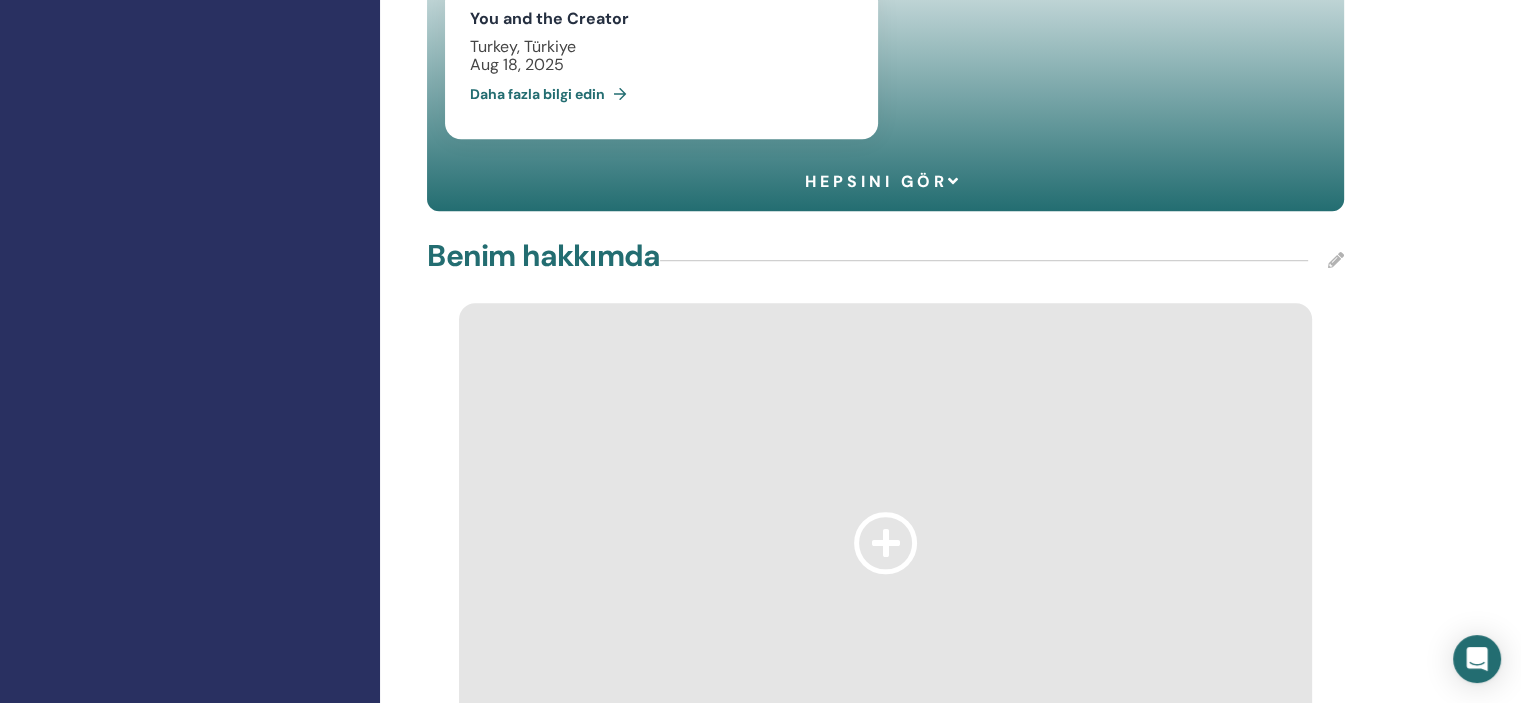 scroll, scrollTop: 1240, scrollLeft: 0, axis: vertical 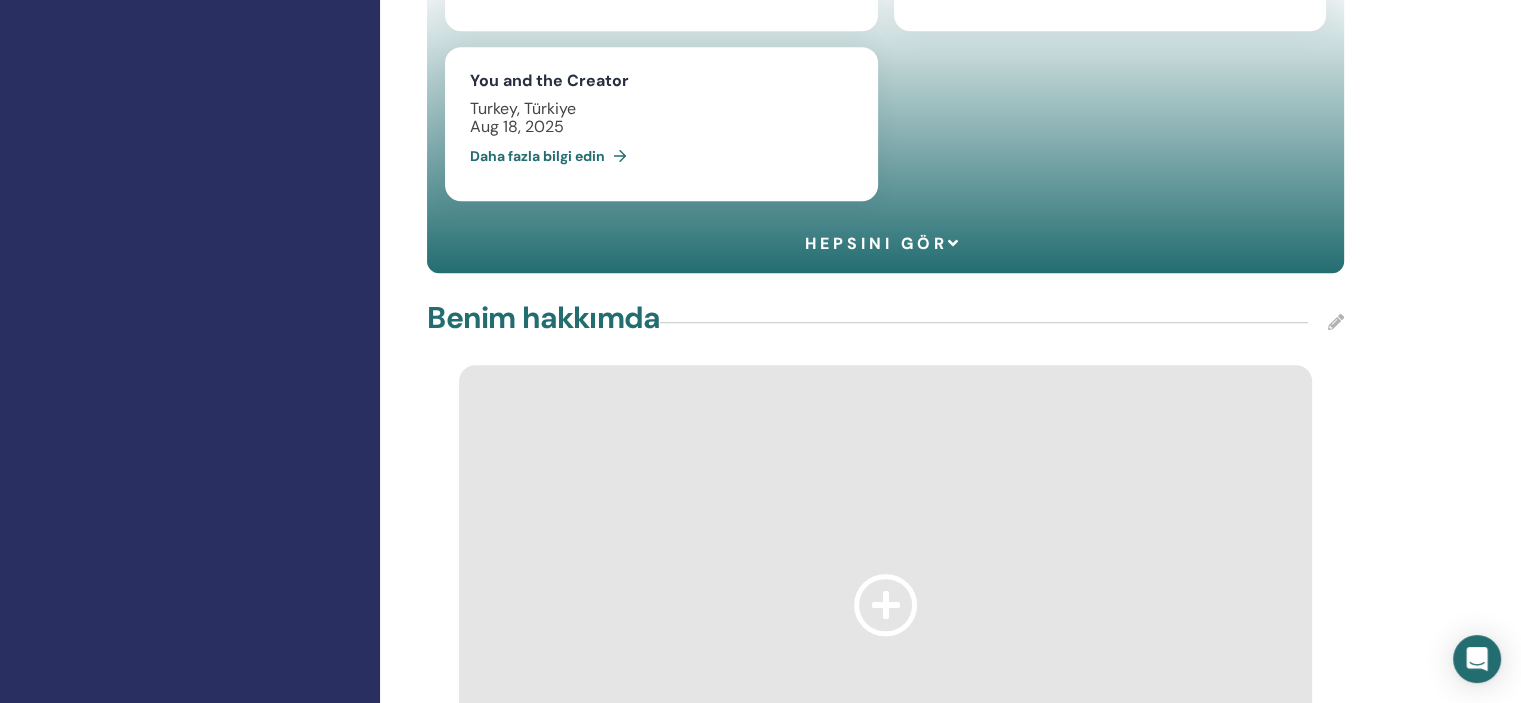 click at bounding box center (1336, 322) 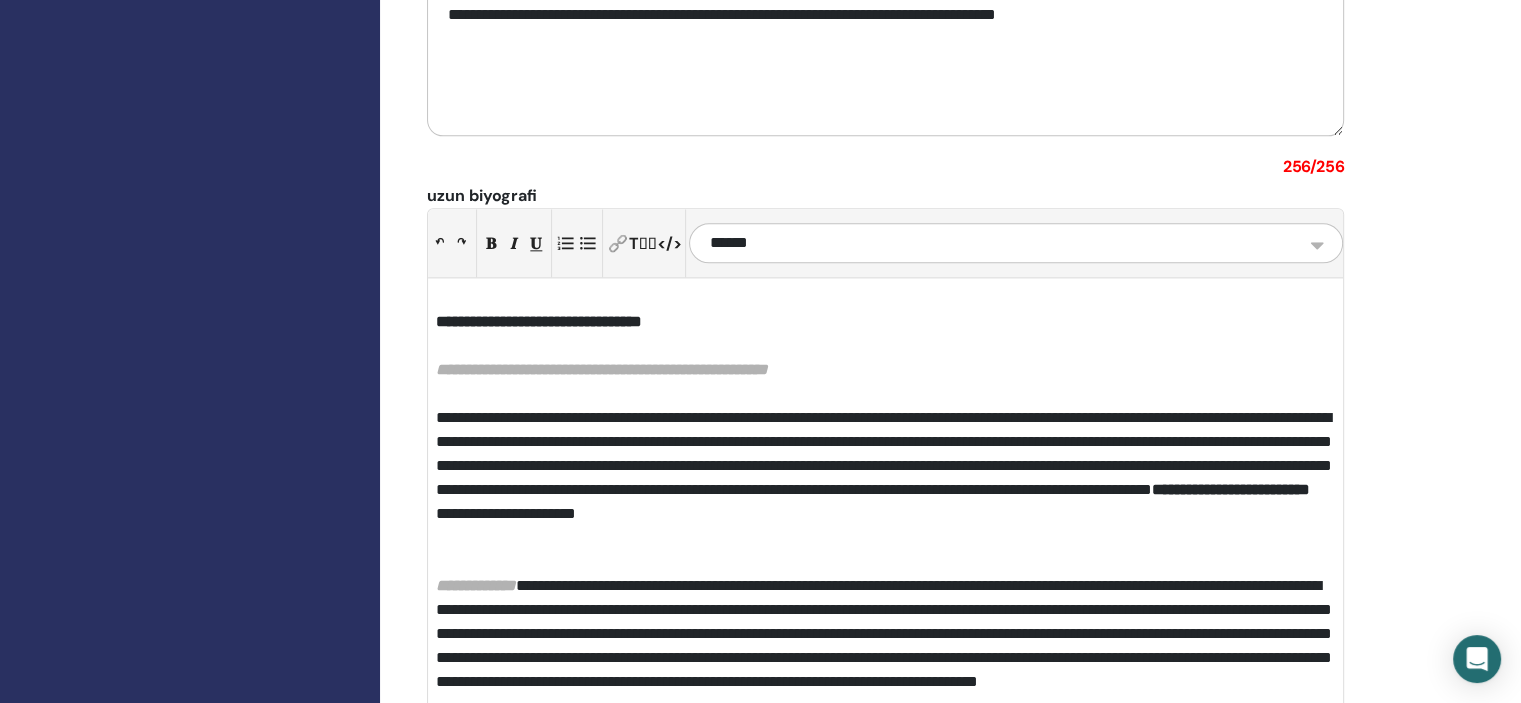 scroll, scrollTop: 2388, scrollLeft: 0, axis: vertical 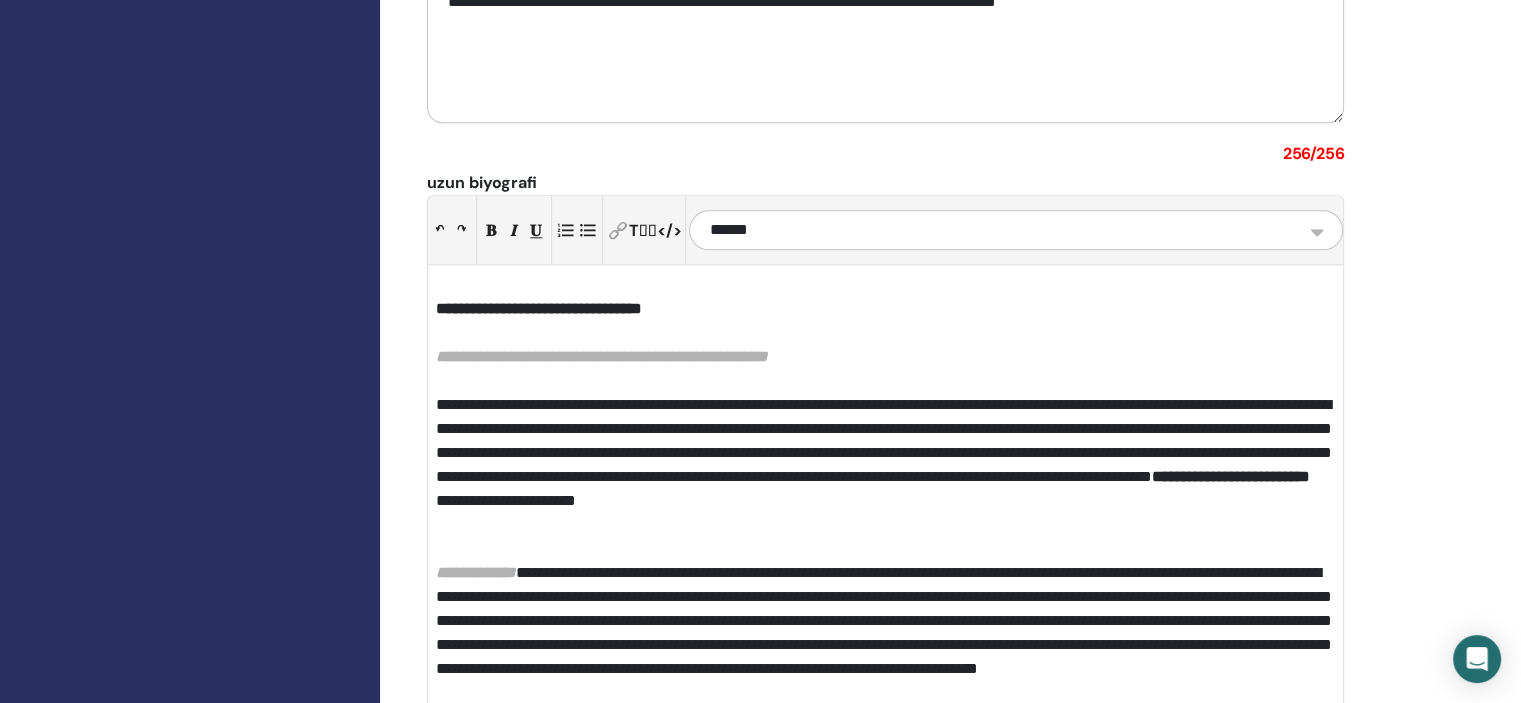 click on "**********" at bounding box center [885, 525] 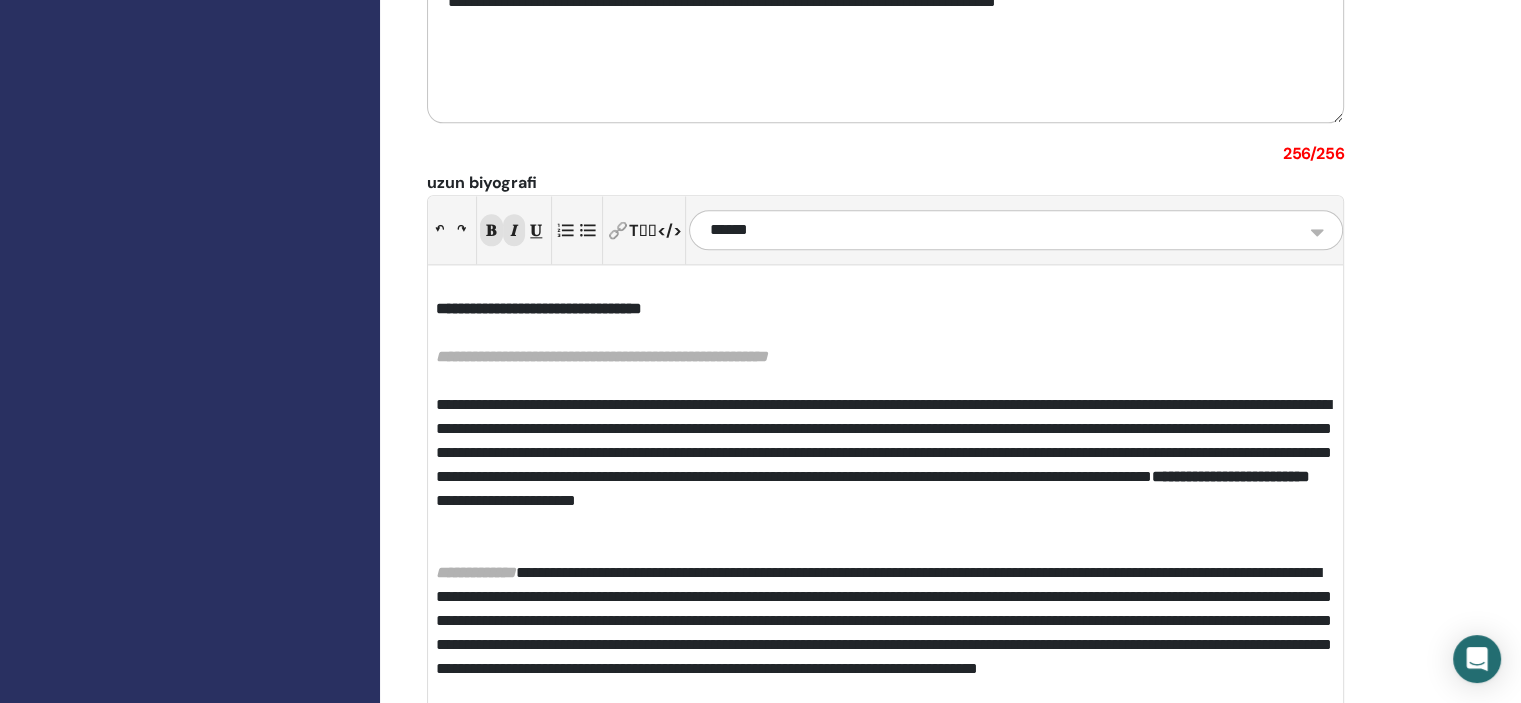 type 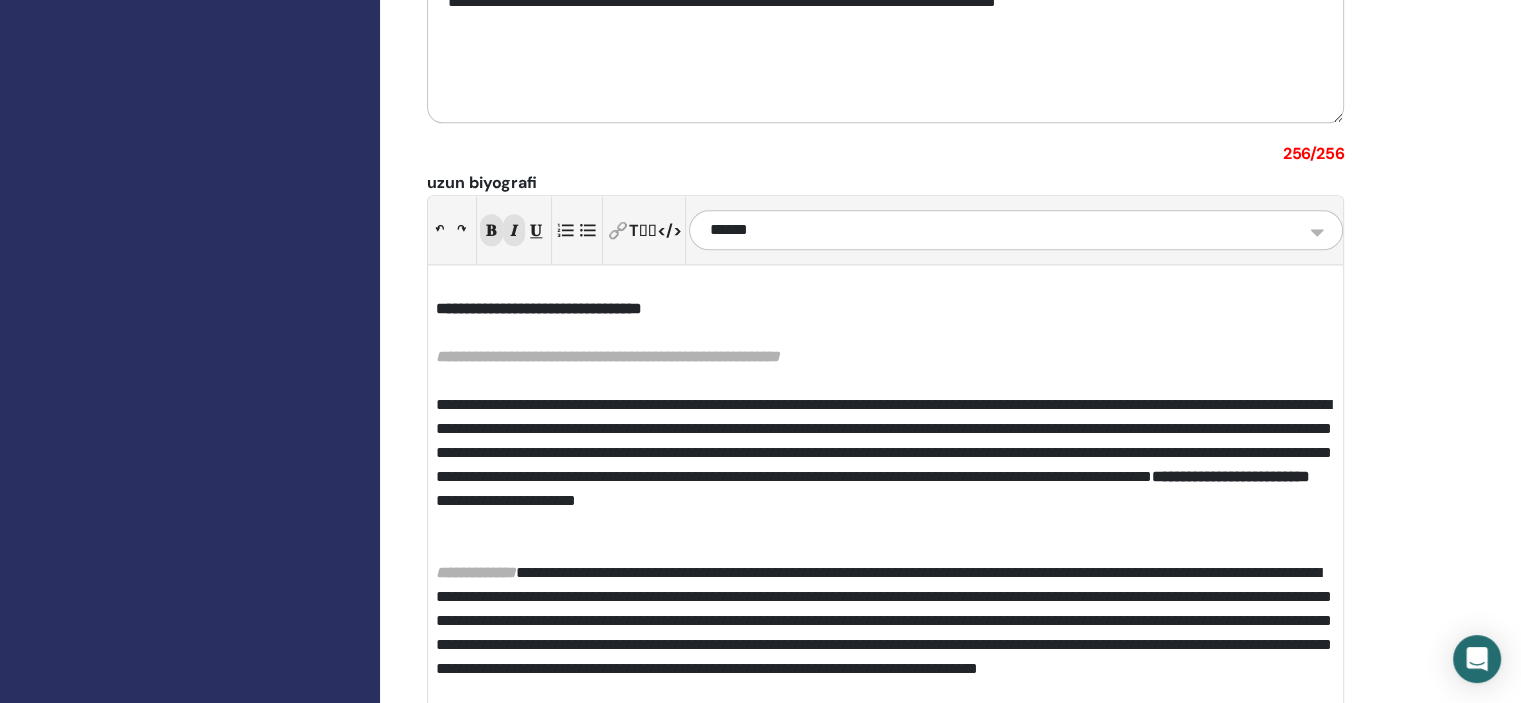click on "**********" at bounding box center [885, 465] 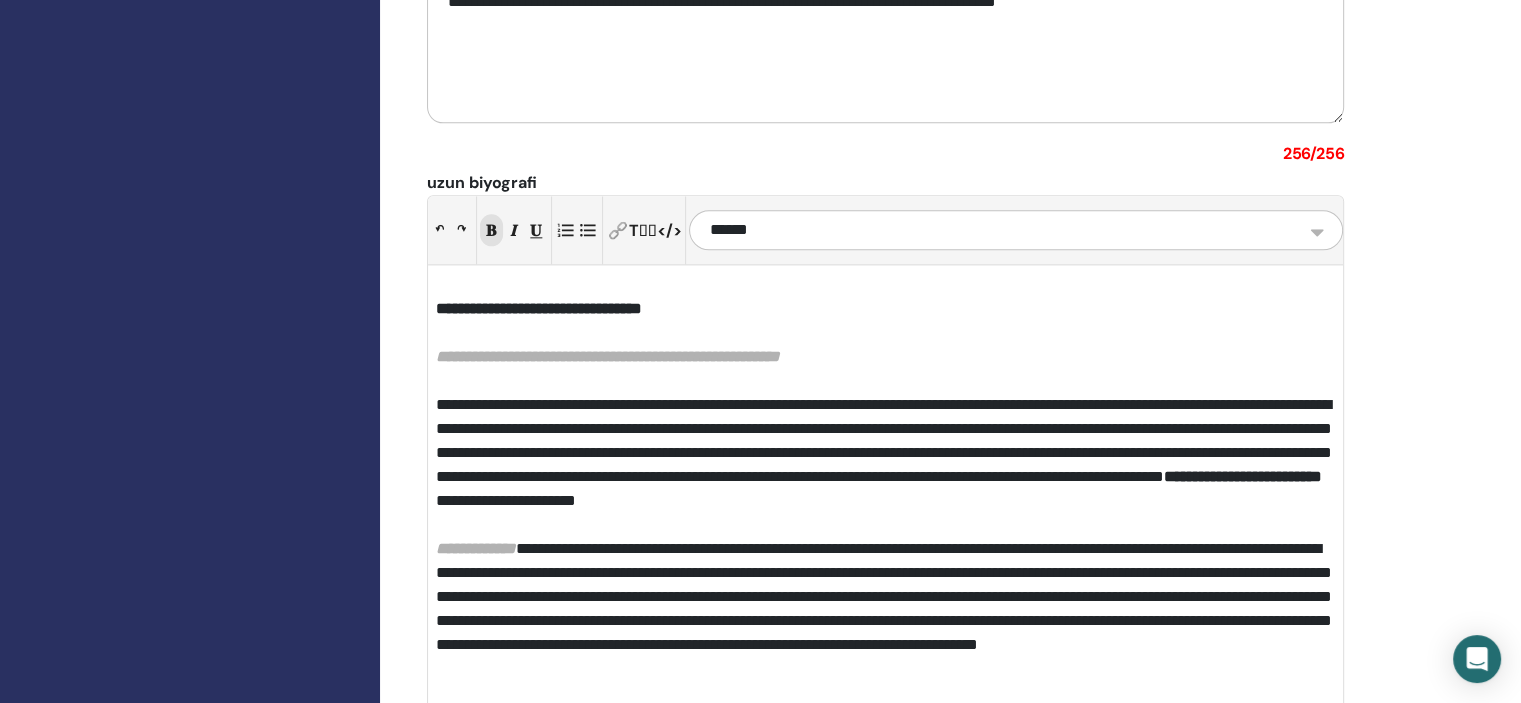scroll, scrollTop: 2614, scrollLeft: 0, axis: vertical 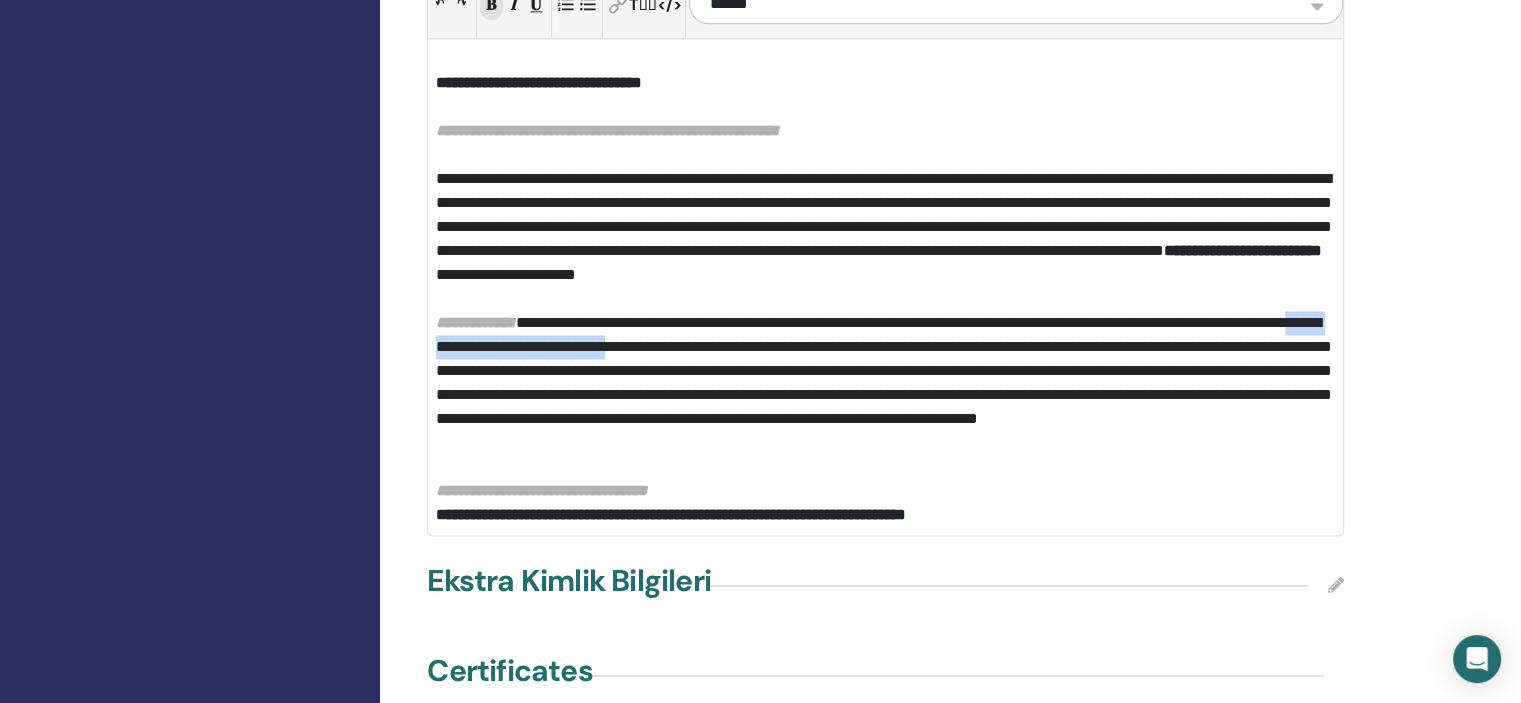 drag, startPoint x: 537, startPoint y: 307, endPoint x: 814, endPoint y: 318, distance: 277.21832 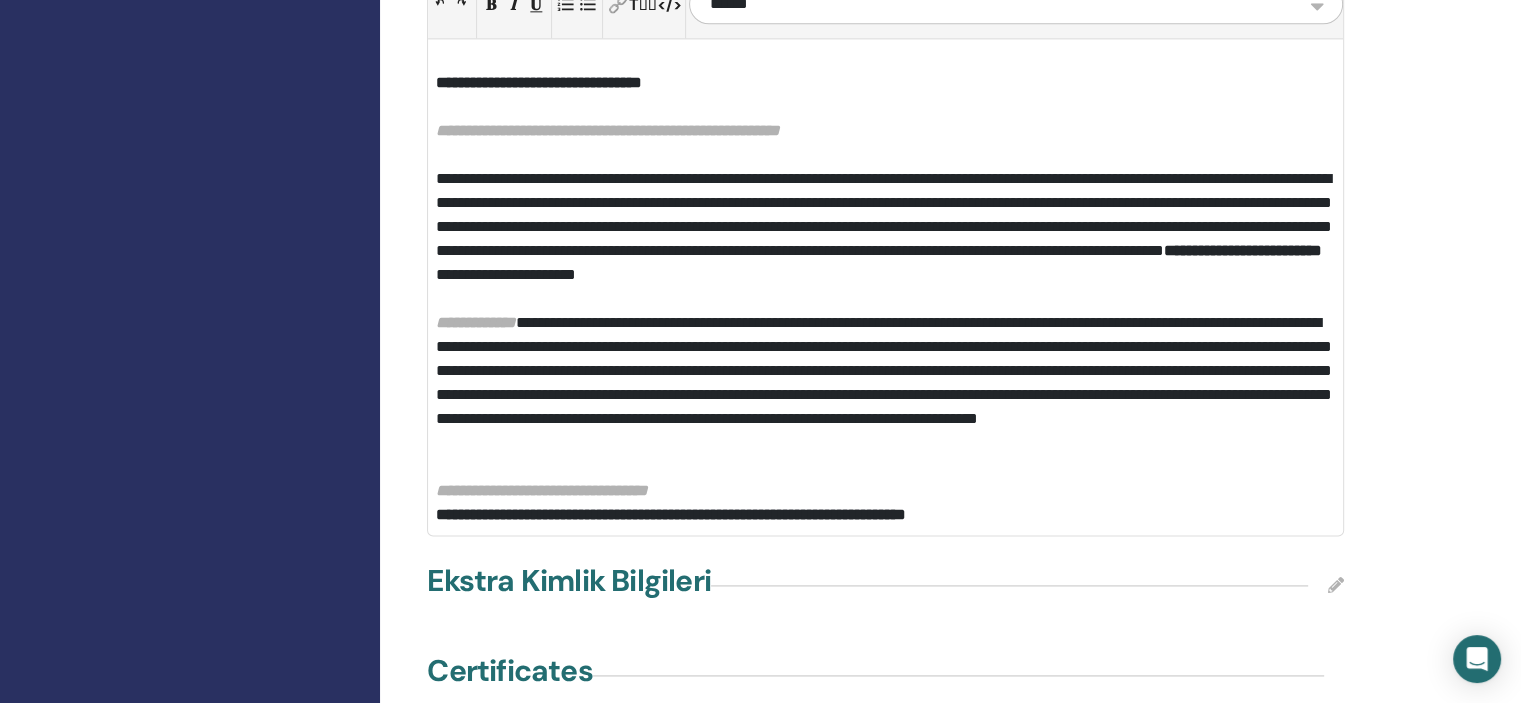 click on "**********" at bounding box center [885, 383] 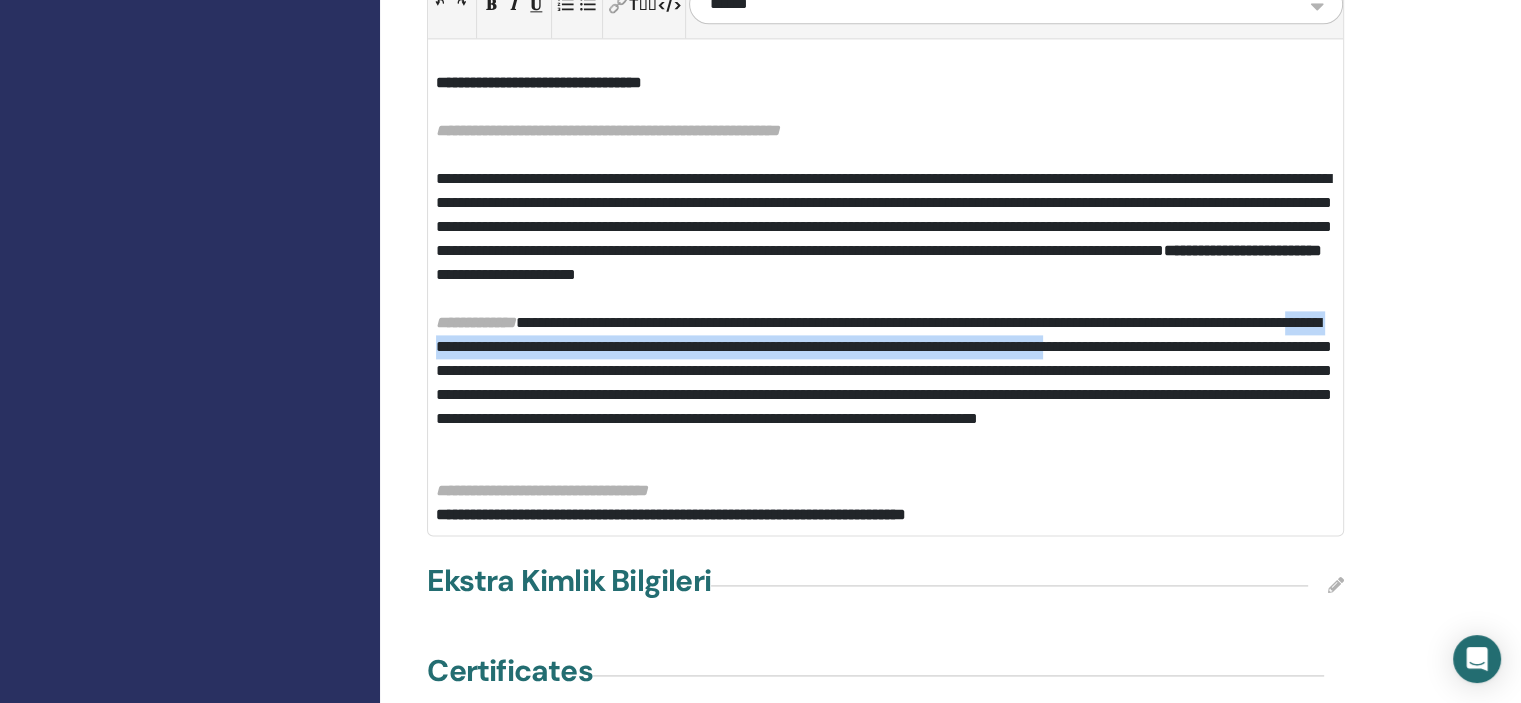 drag, startPoint x: 1316, startPoint y: 309, endPoint x: 541, endPoint y: 311, distance: 775.00256 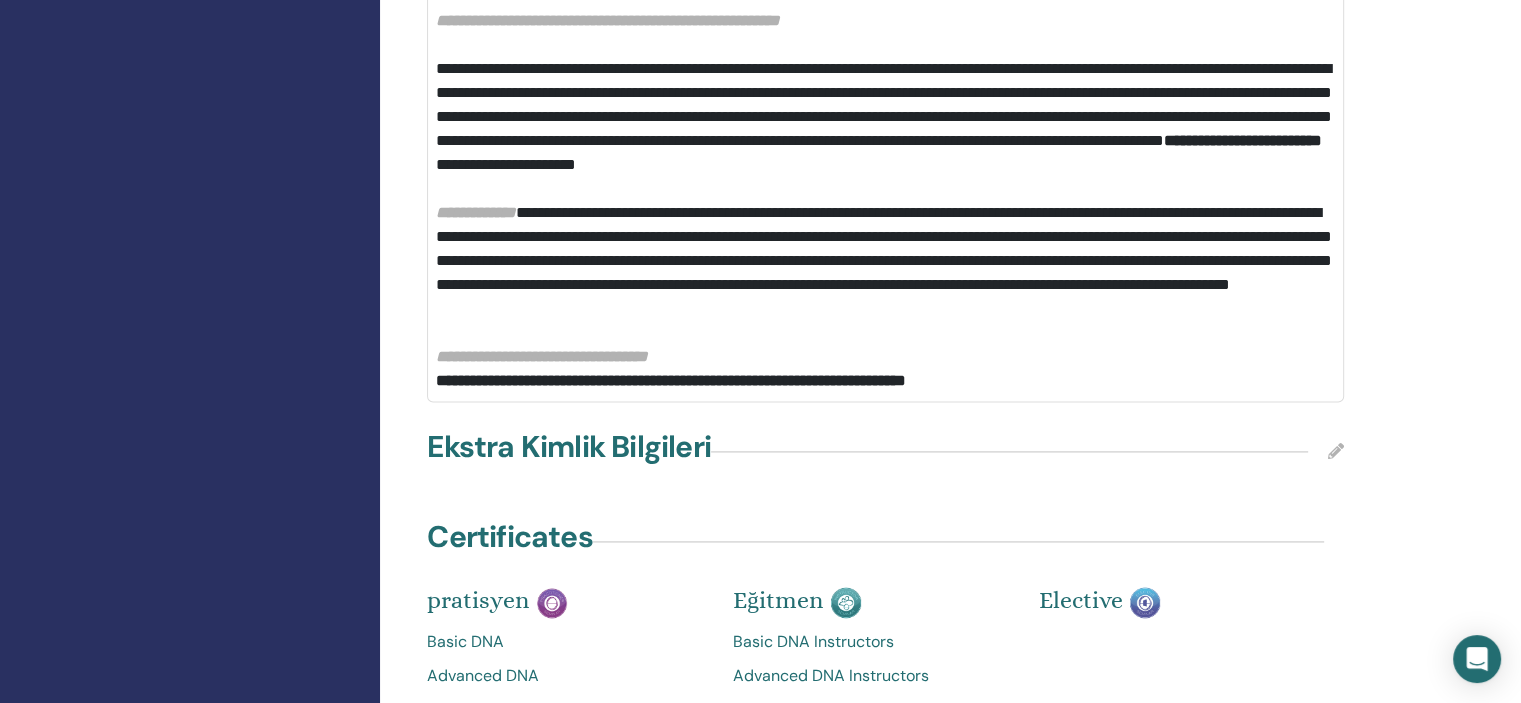 scroll, scrollTop: 2724, scrollLeft: 0, axis: vertical 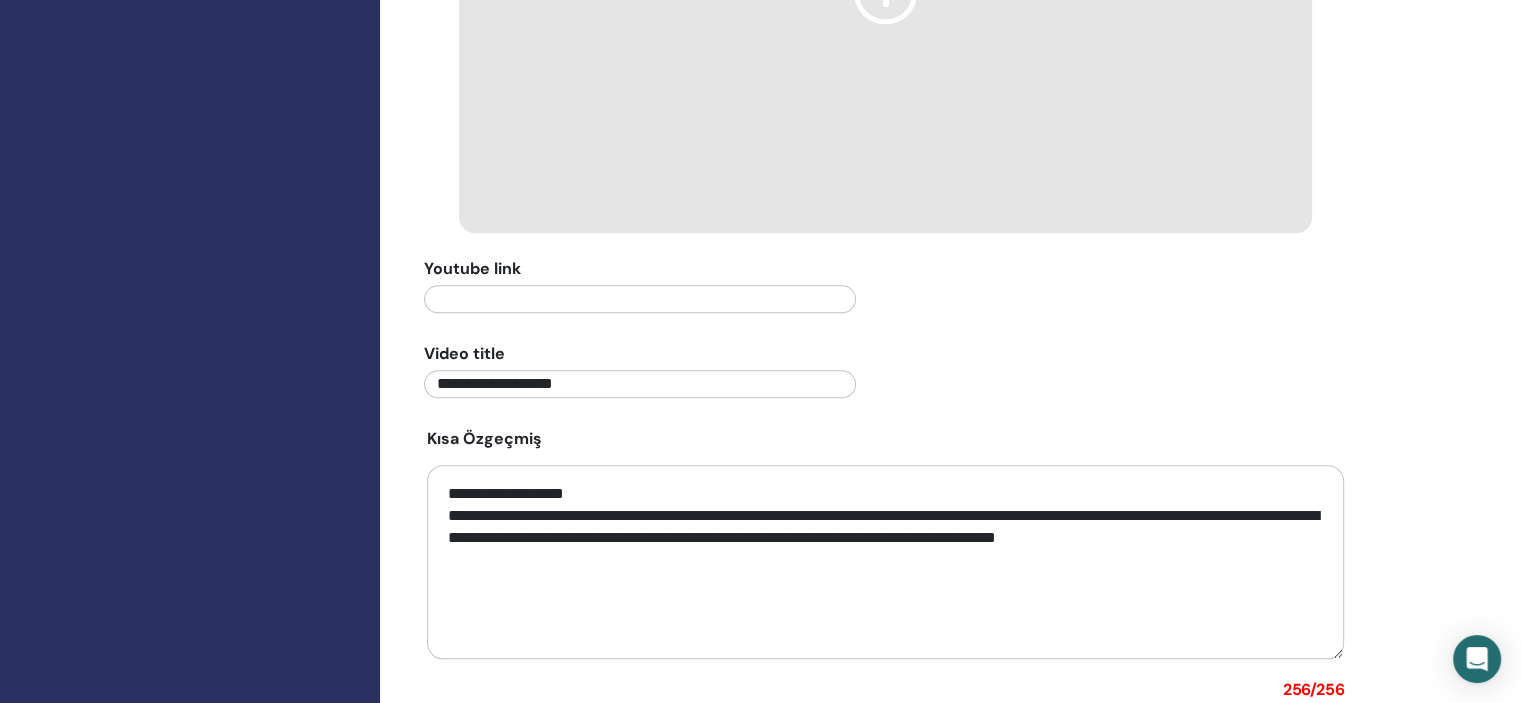 click on "**********" at bounding box center (885, 562) 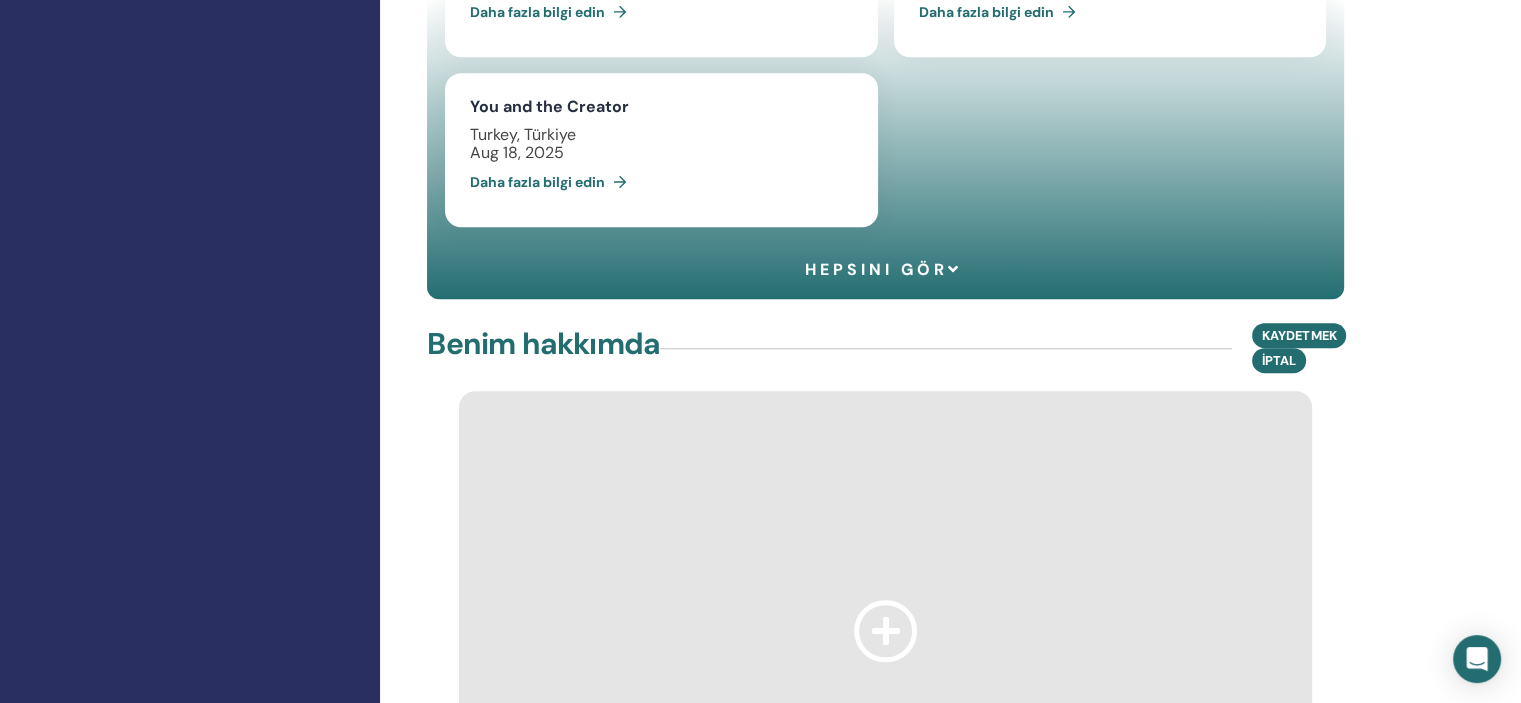 scroll, scrollTop: 1212, scrollLeft: 0, axis: vertical 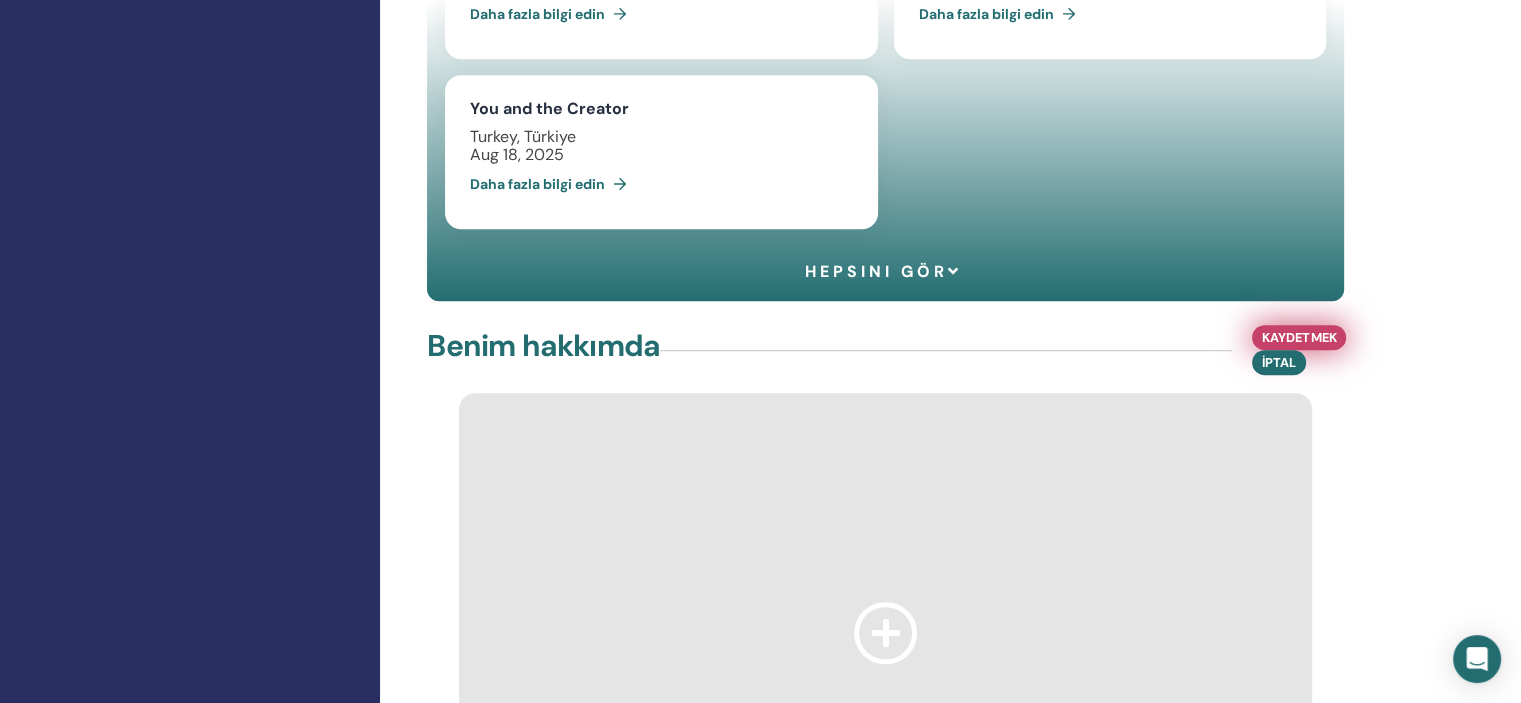 type on "**********" 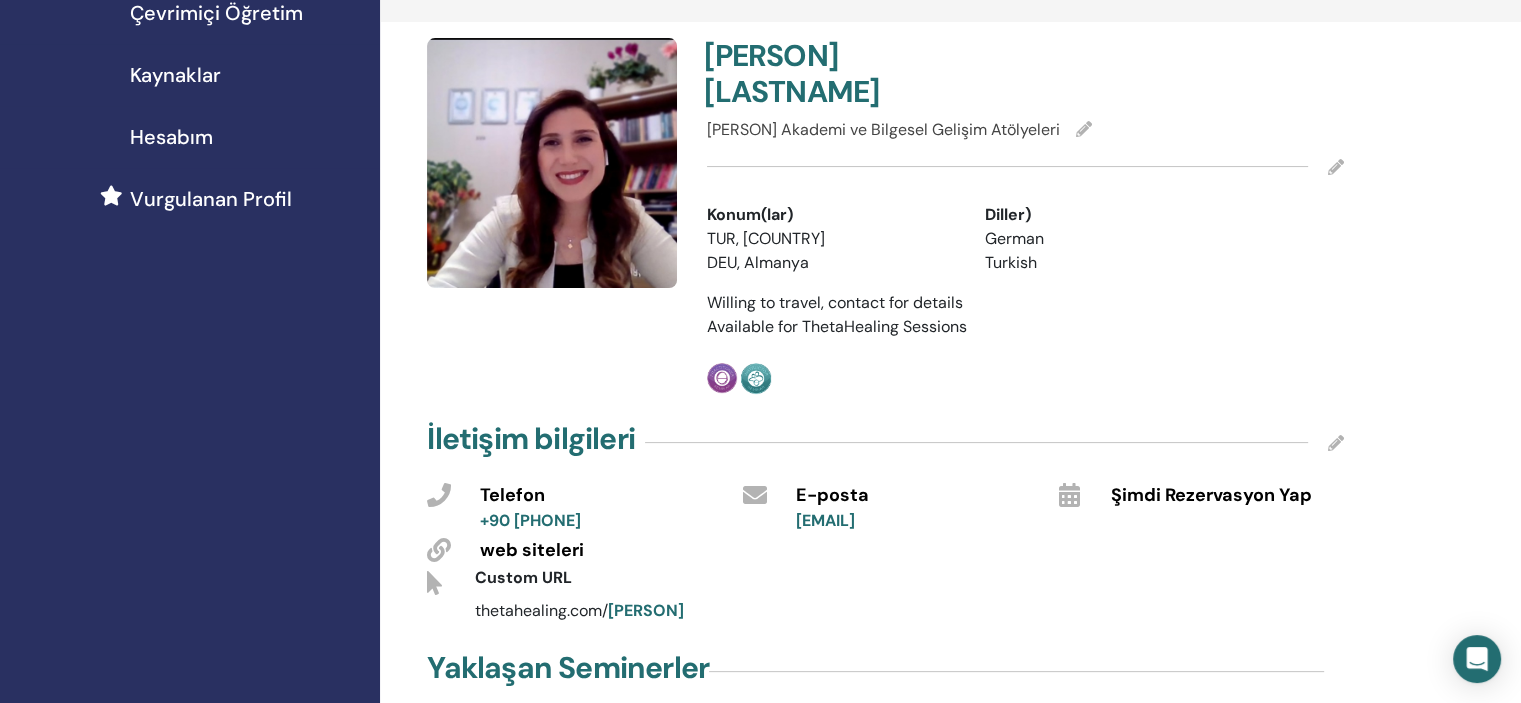 scroll, scrollTop: 0, scrollLeft: 0, axis: both 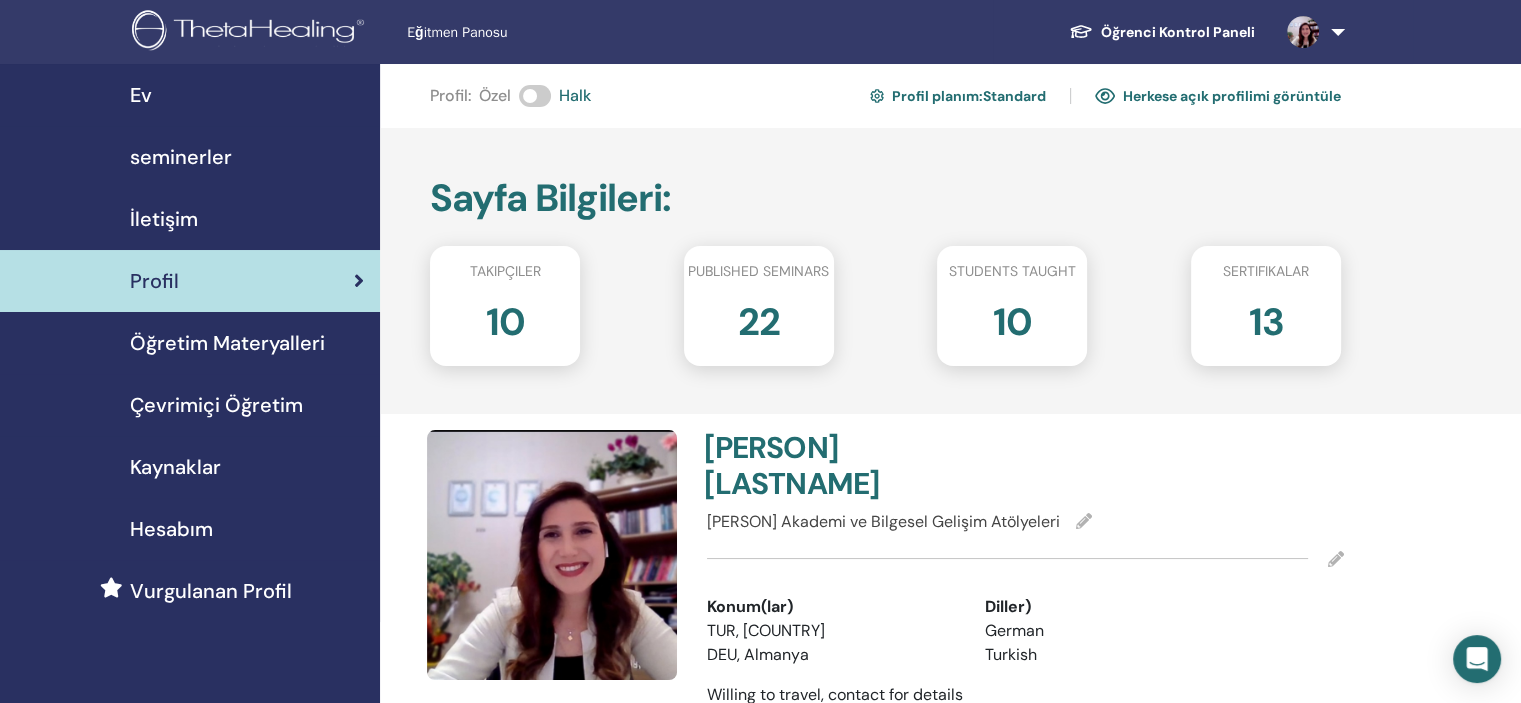 click on "Herkese açık profilimi görüntüle" at bounding box center (1218, 96) 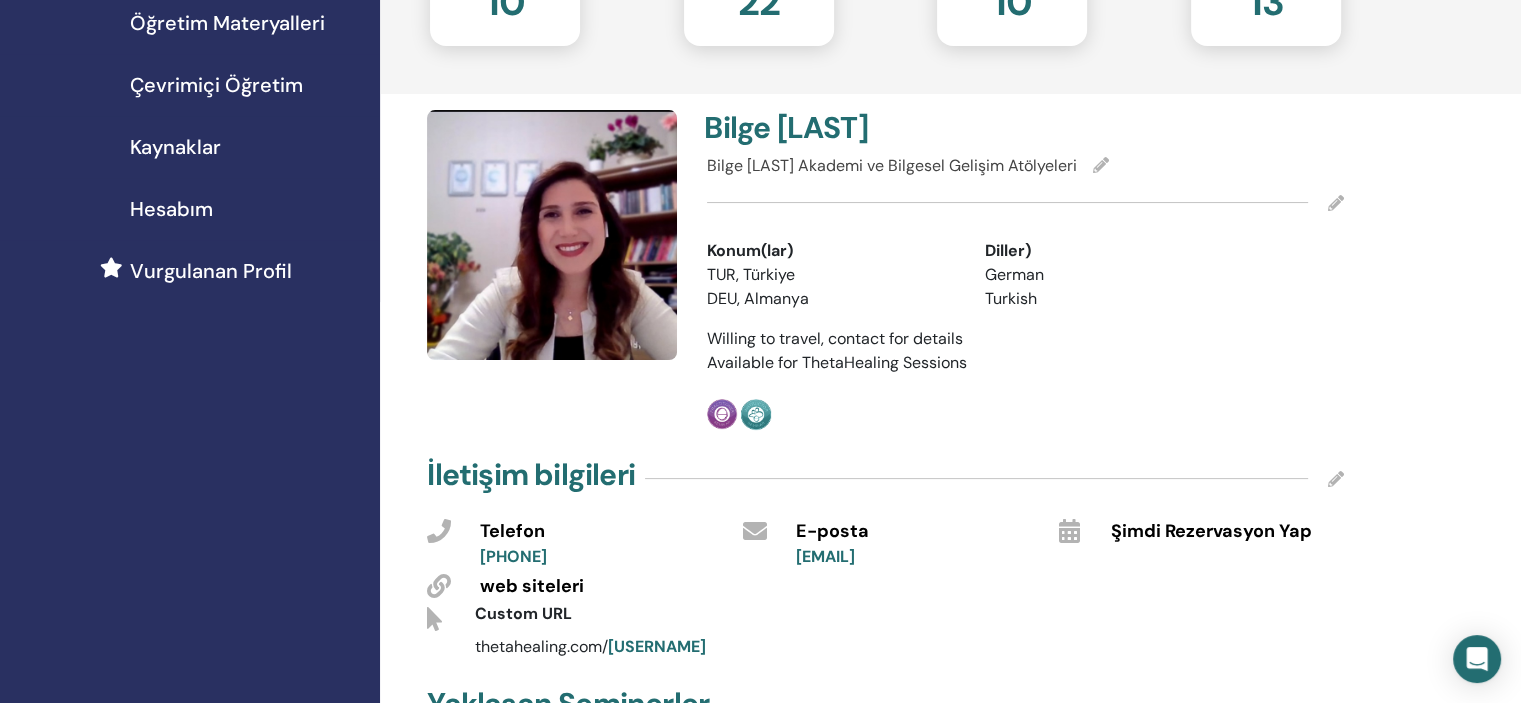 scroll, scrollTop: 0, scrollLeft: 0, axis: both 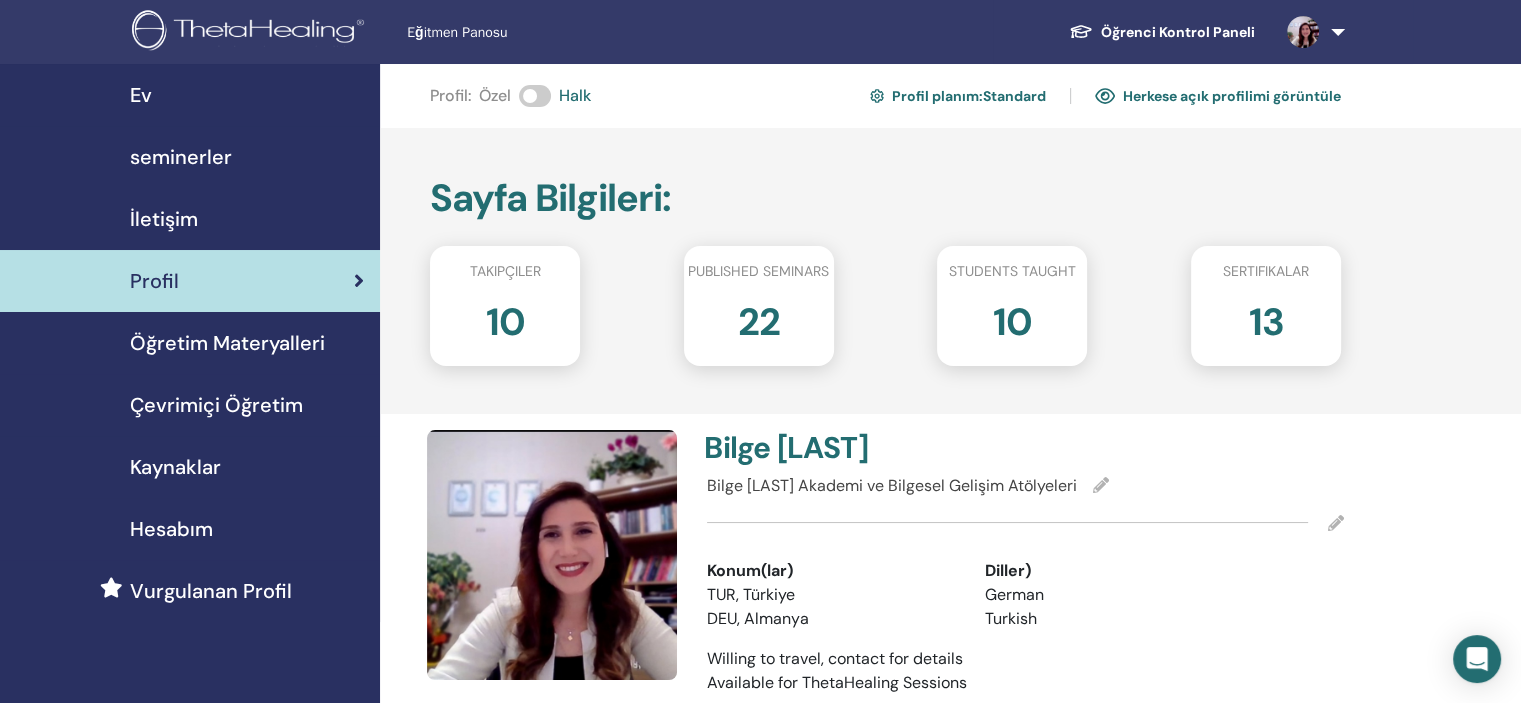 click on "Herkese açık profilimi görüntüle" at bounding box center [1218, 96] 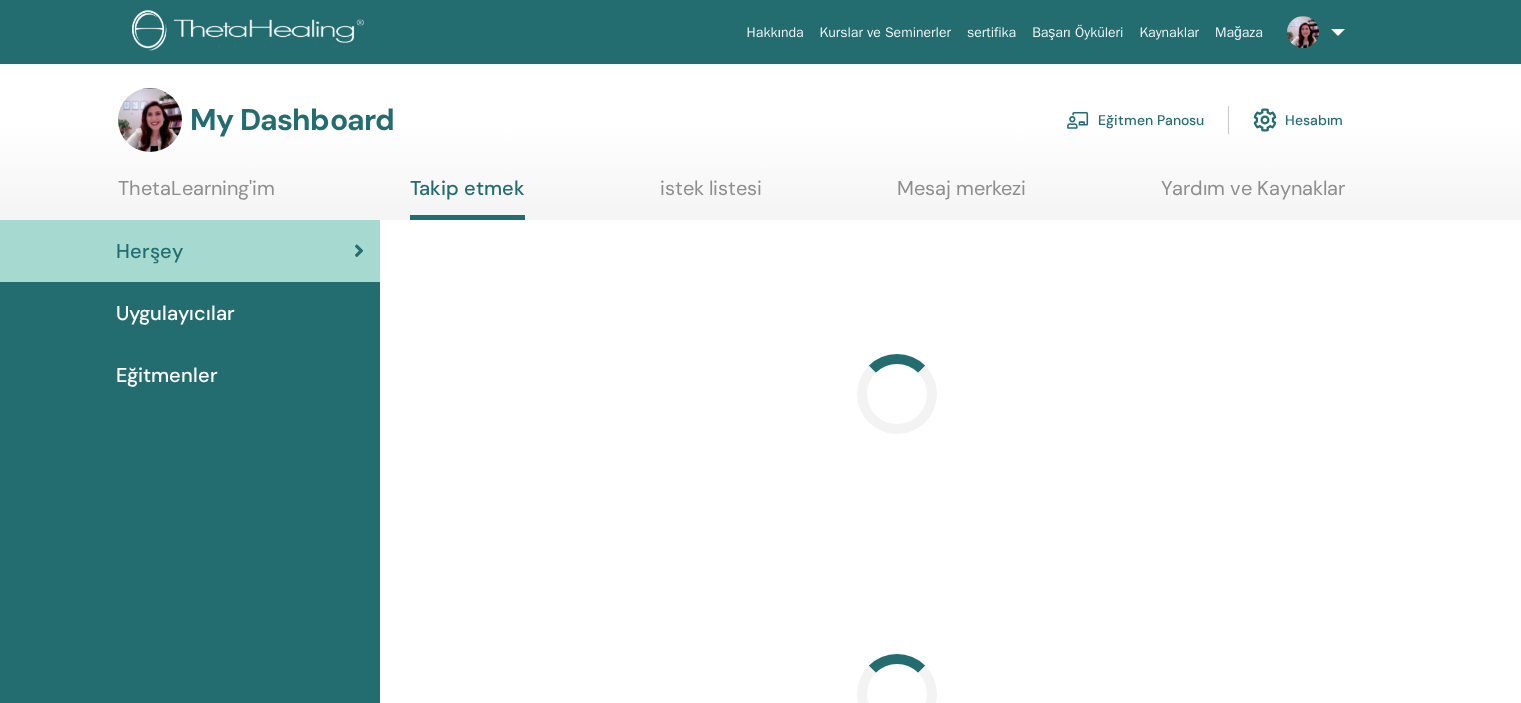 scroll, scrollTop: 0, scrollLeft: 0, axis: both 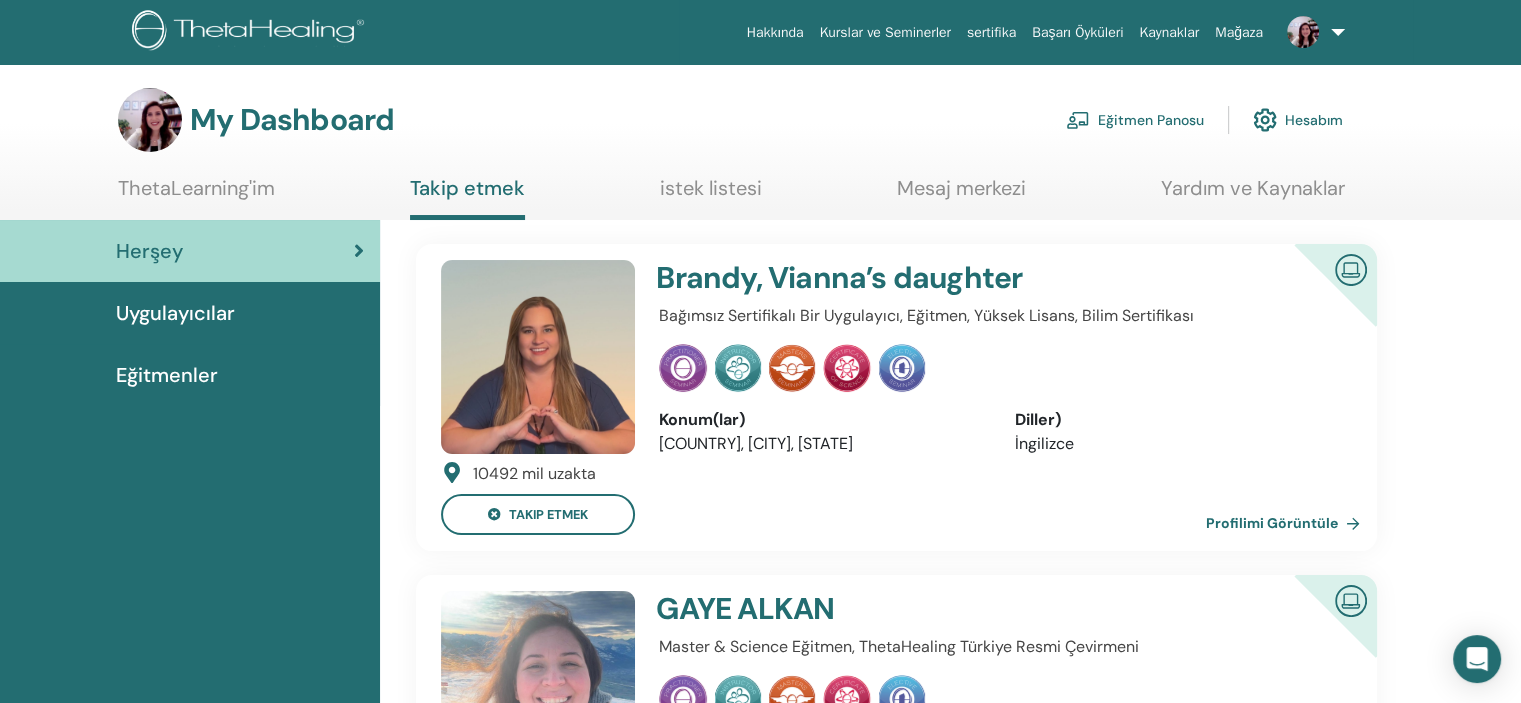 click on "Eğitmen Panosu" at bounding box center (1135, 120) 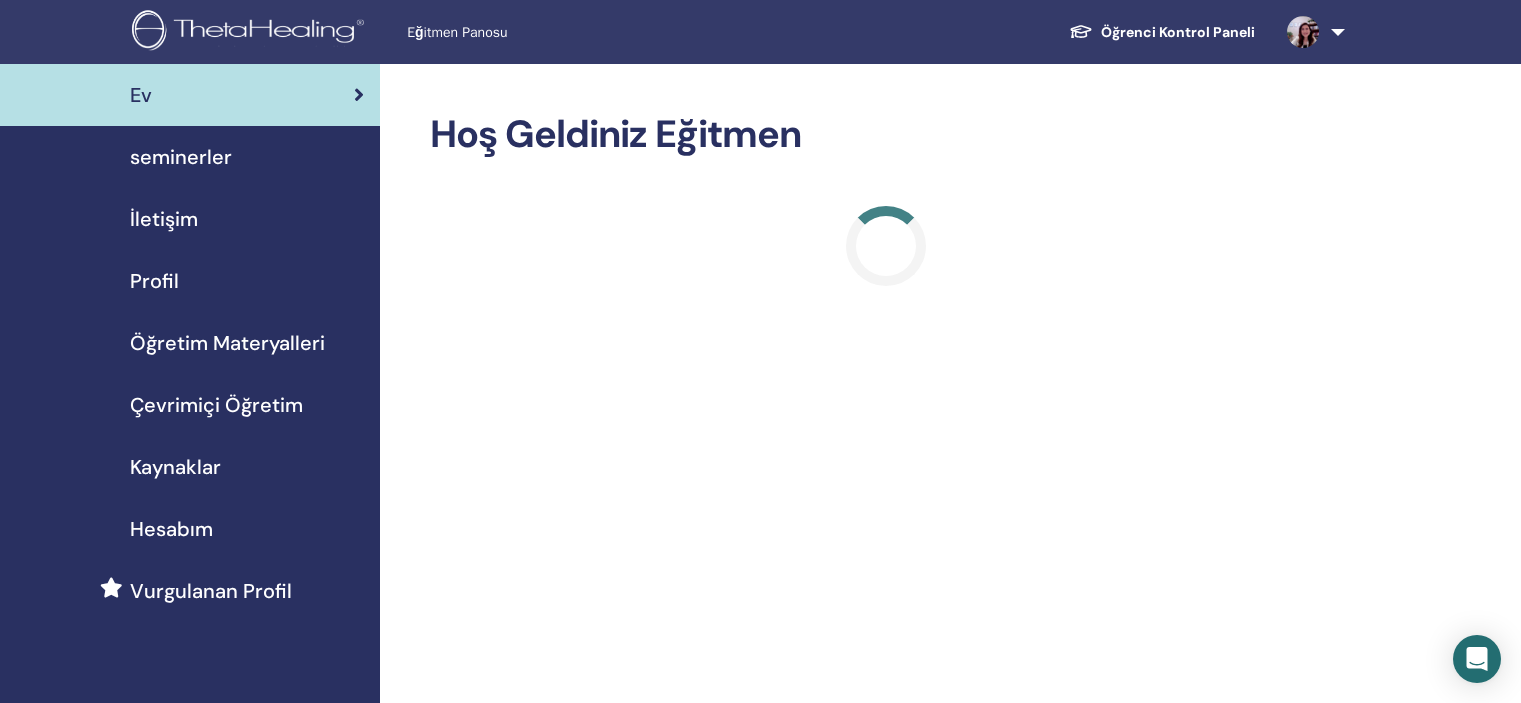 scroll, scrollTop: 0, scrollLeft: 0, axis: both 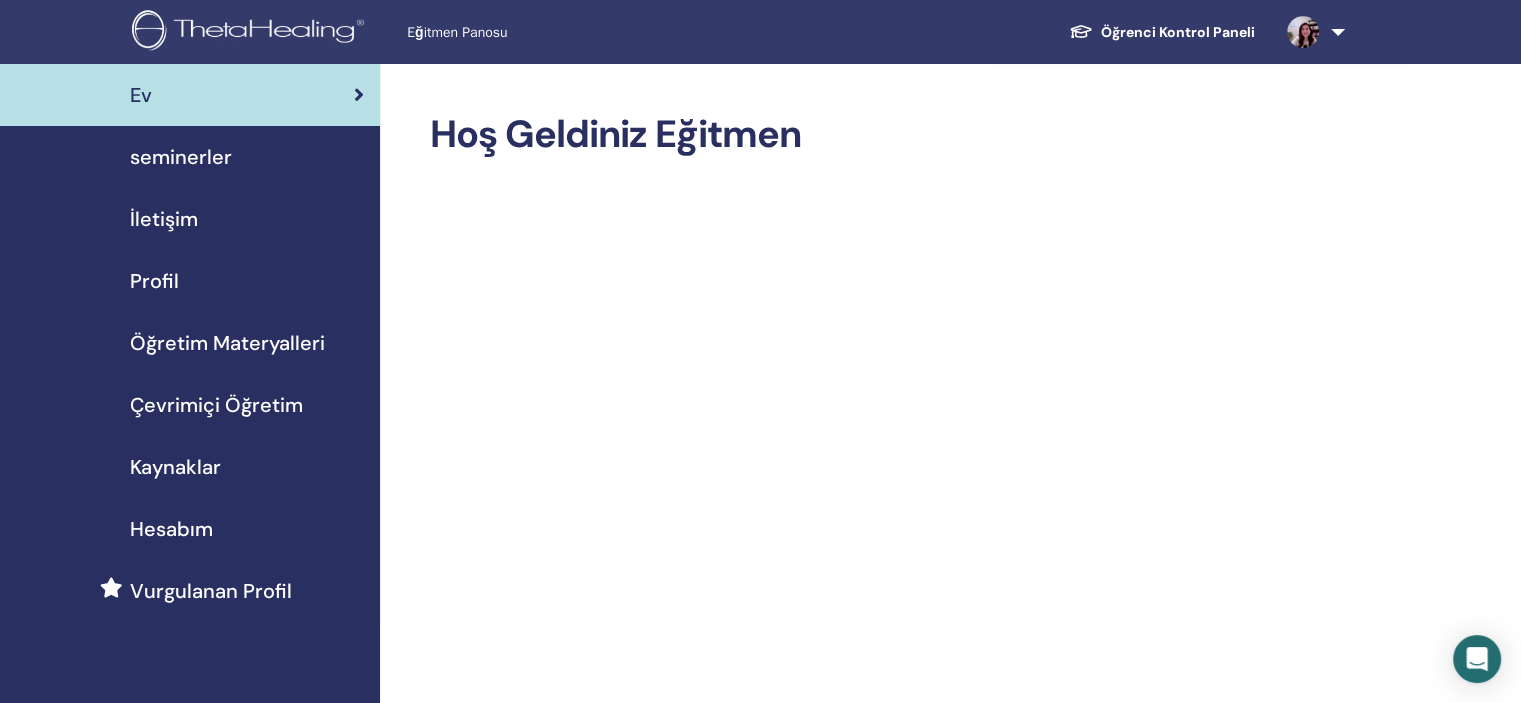 click on "Profil" at bounding box center (154, 281) 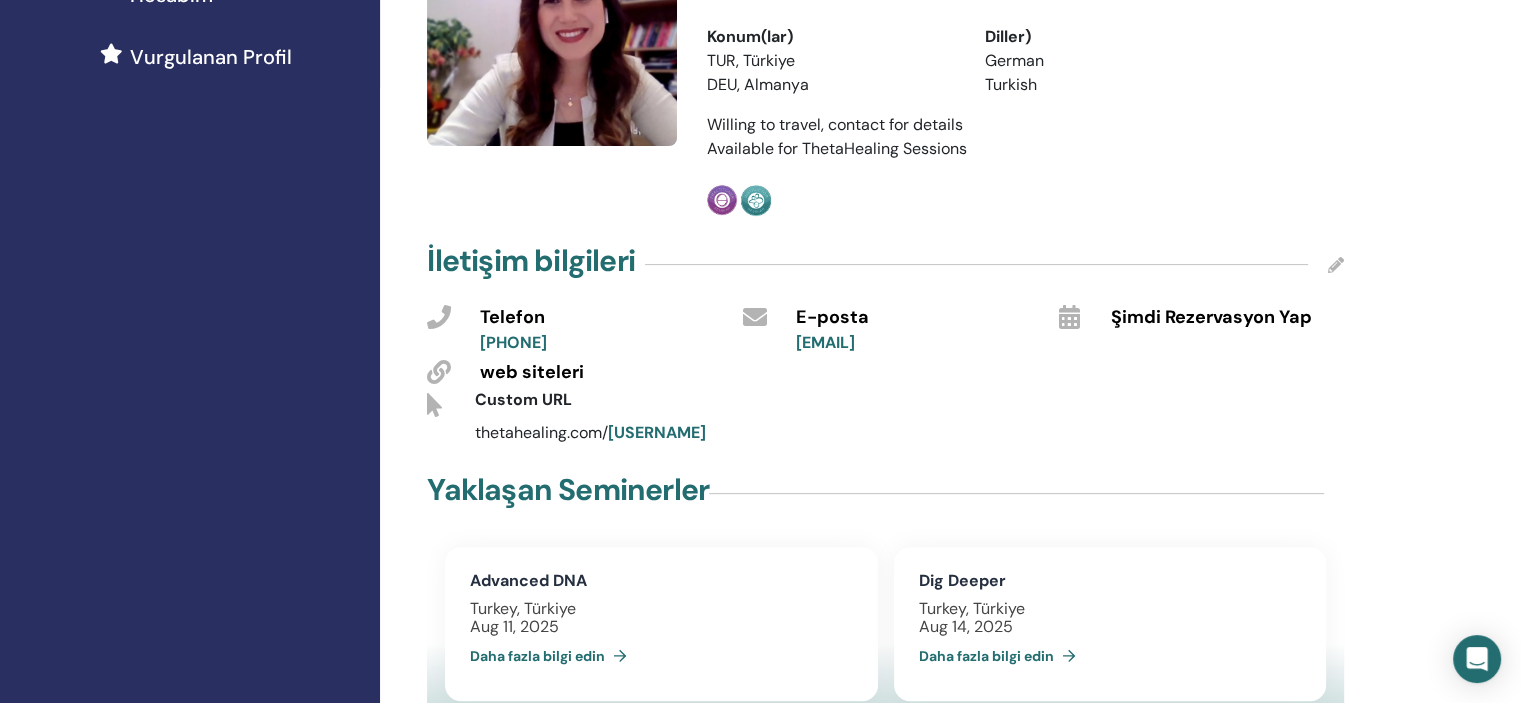 scroll, scrollTop: 755, scrollLeft: 0, axis: vertical 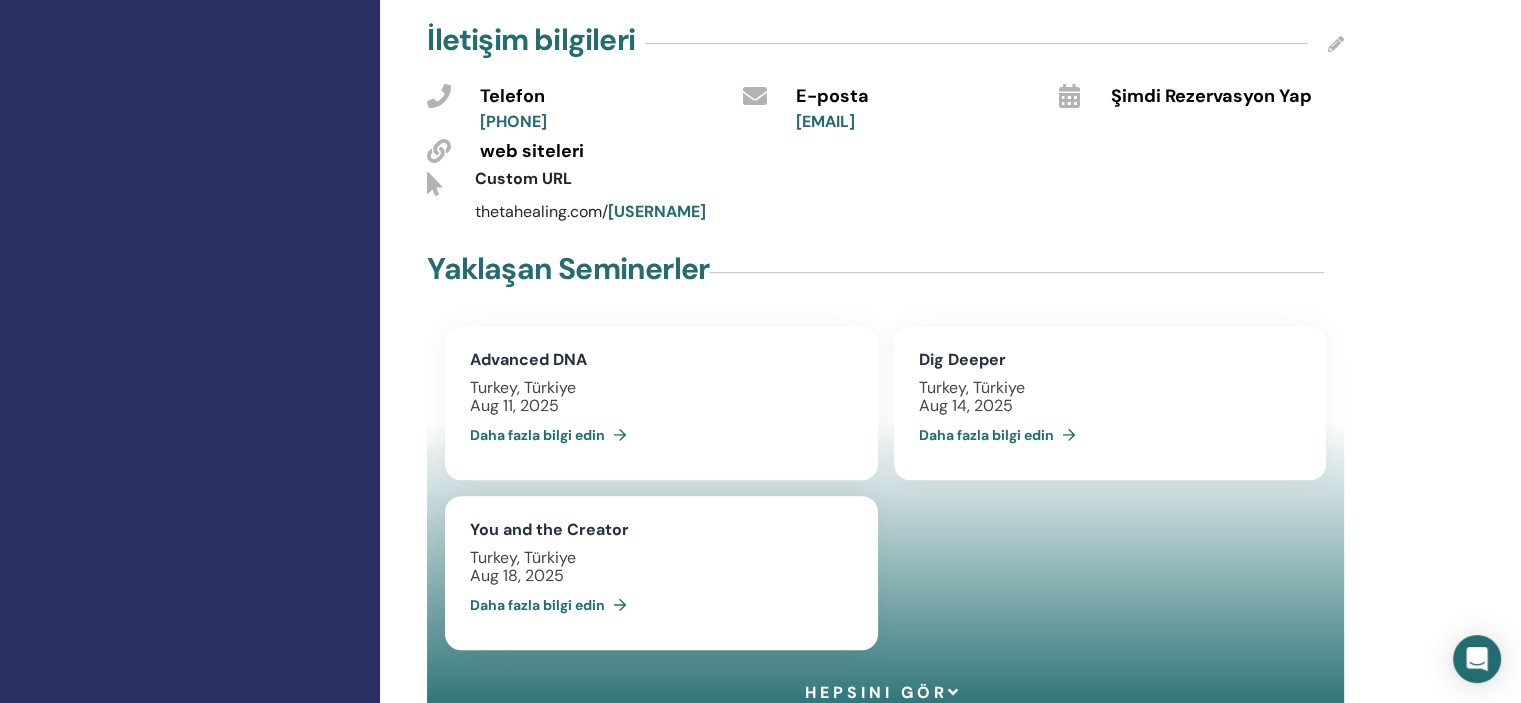 click at bounding box center [1336, 44] 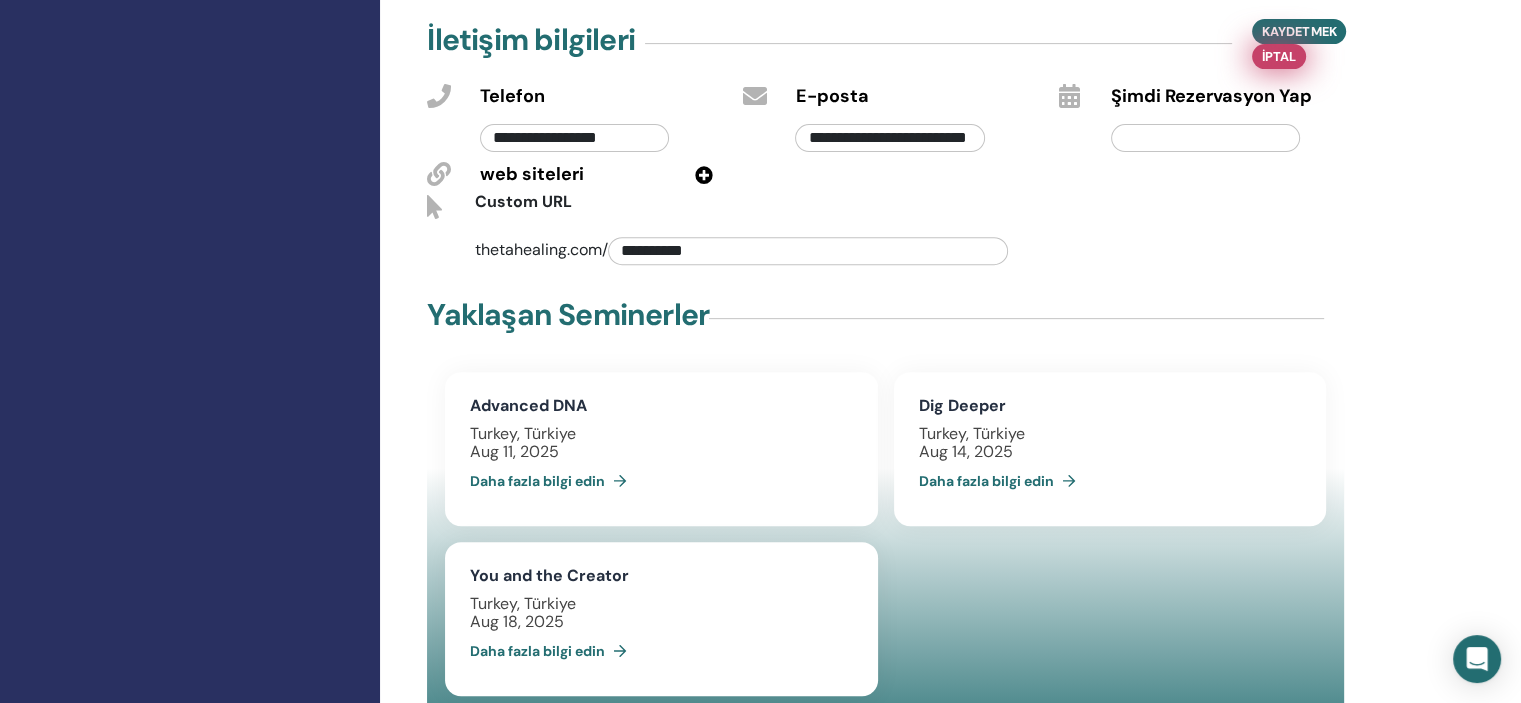 click on "İptal" at bounding box center (1279, 56) 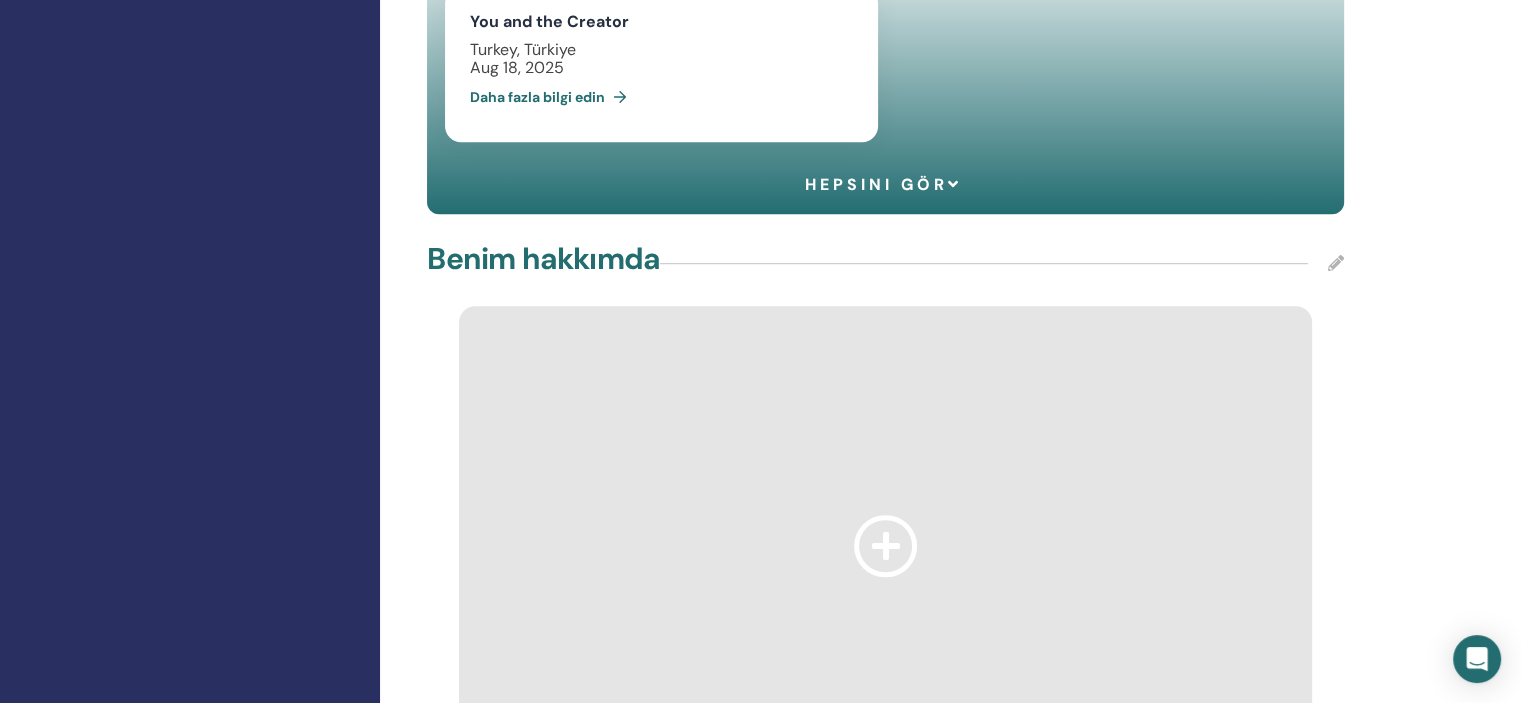 scroll, scrollTop: 1488, scrollLeft: 0, axis: vertical 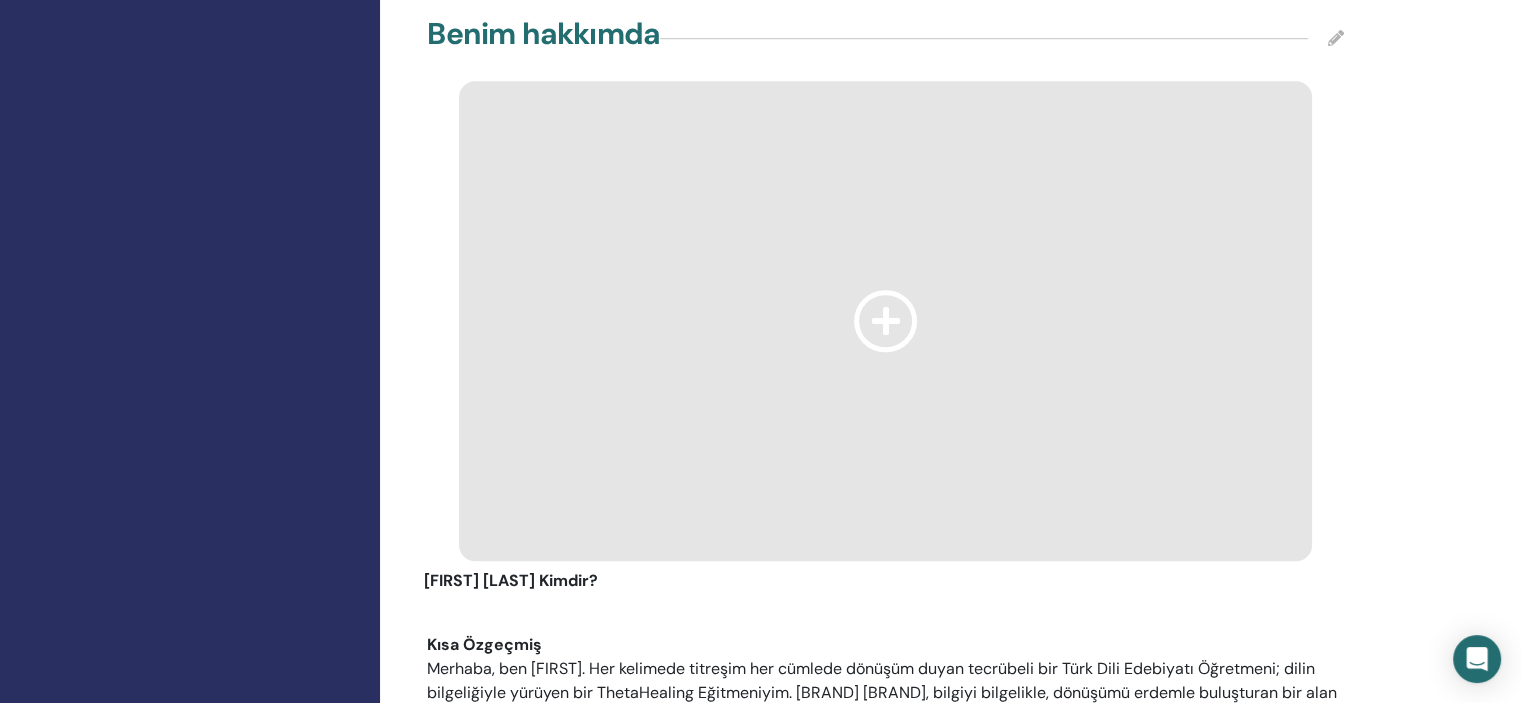 click at bounding box center [1336, 38] 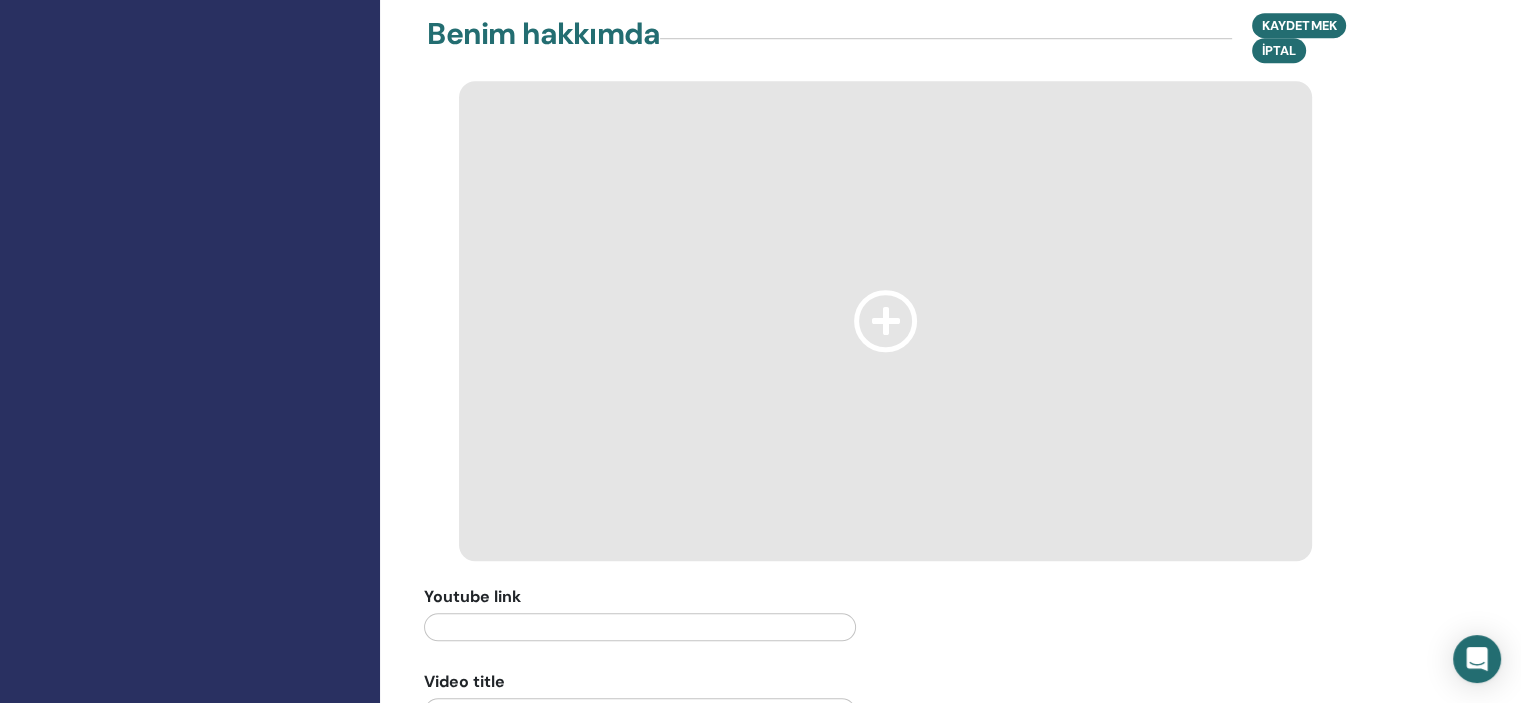 click at bounding box center (885, 321) 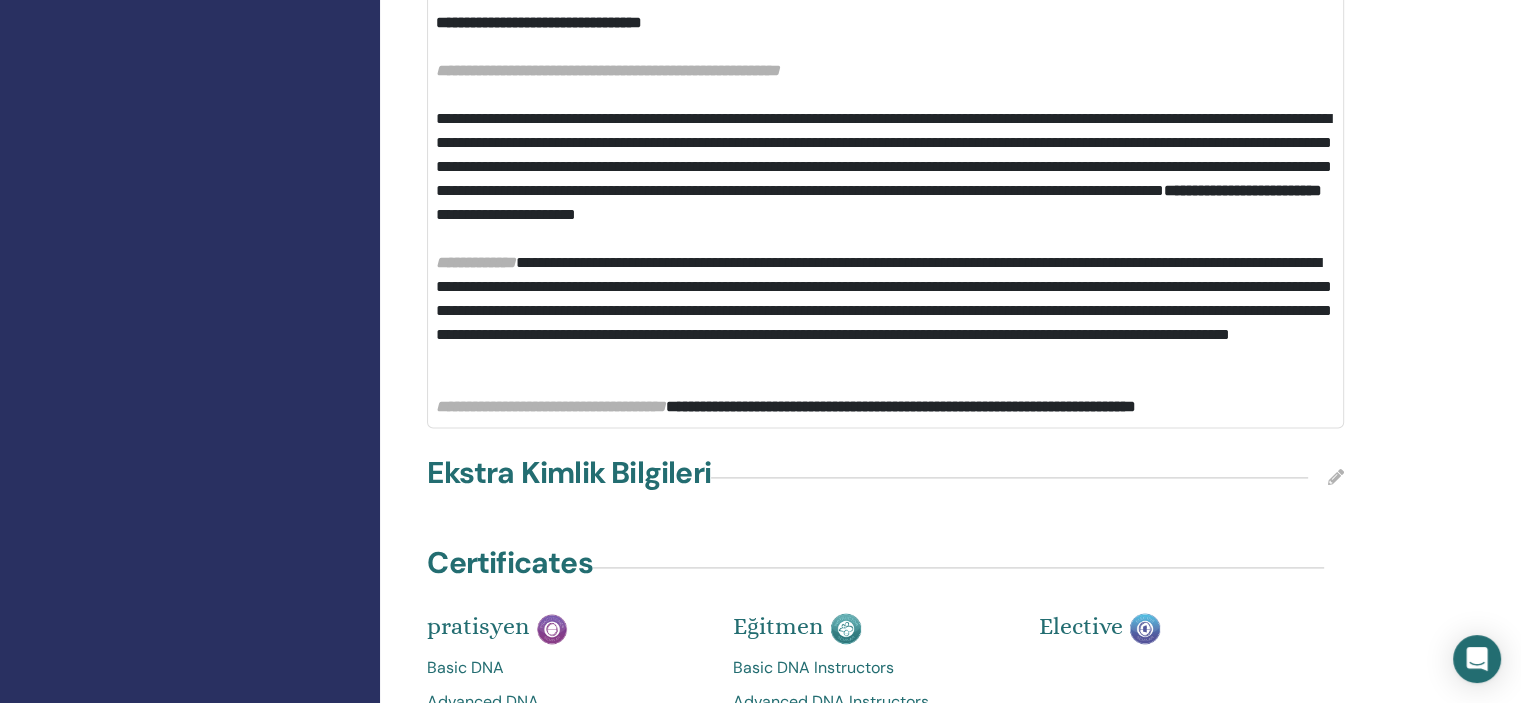 scroll, scrollTop: 2639, scrollLeft: 0, axis: vertical 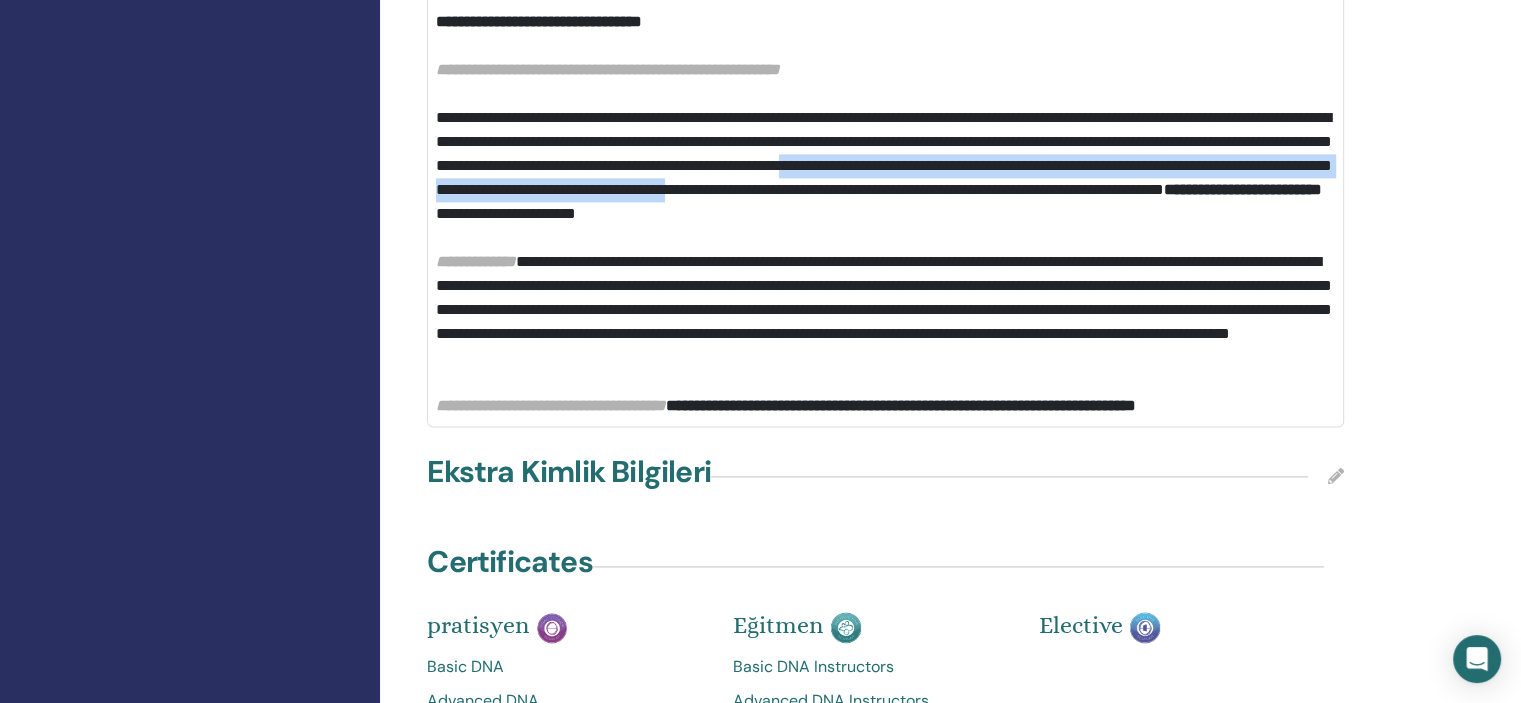drag, startPoint x: 1287, startPoint y: 187, endPoint x: 1196, endPoint y: 155, distance: 96.462425 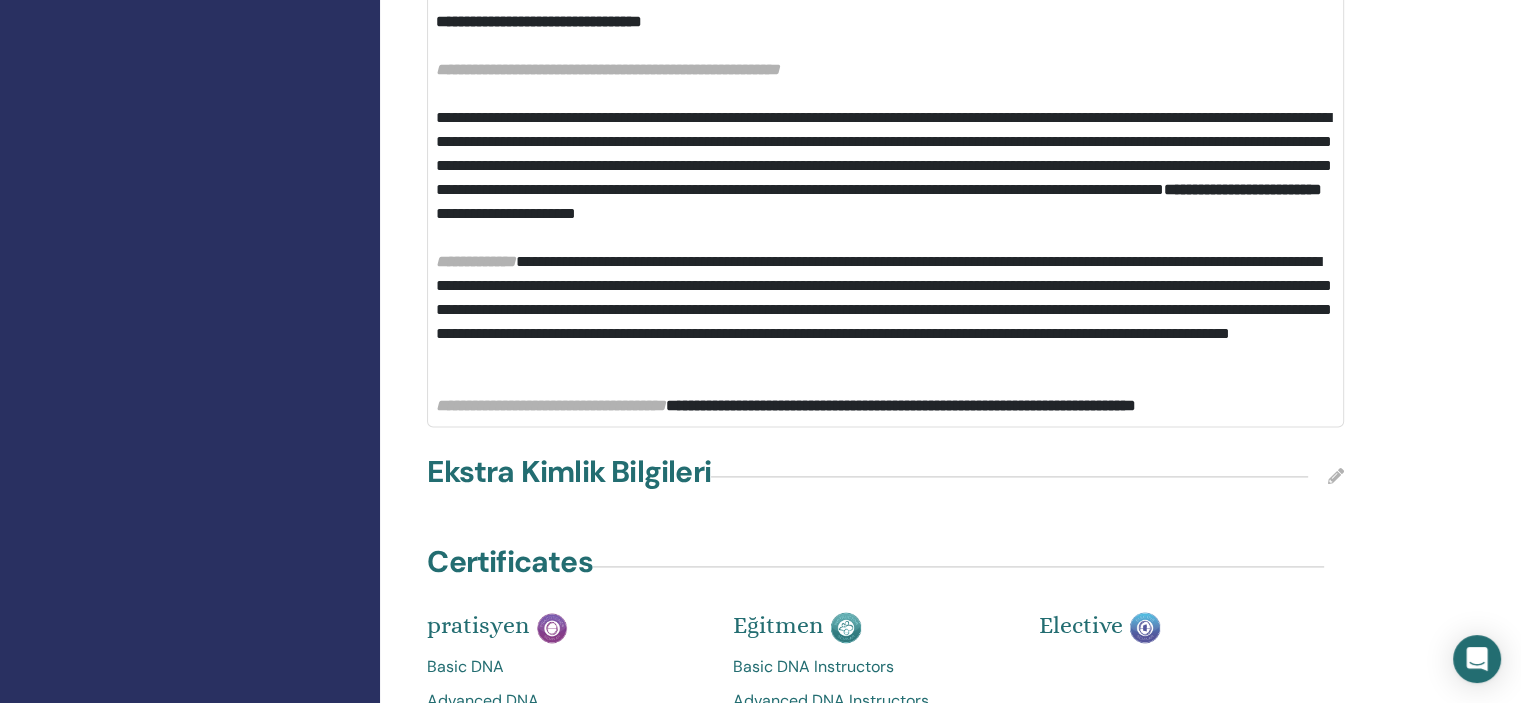 type 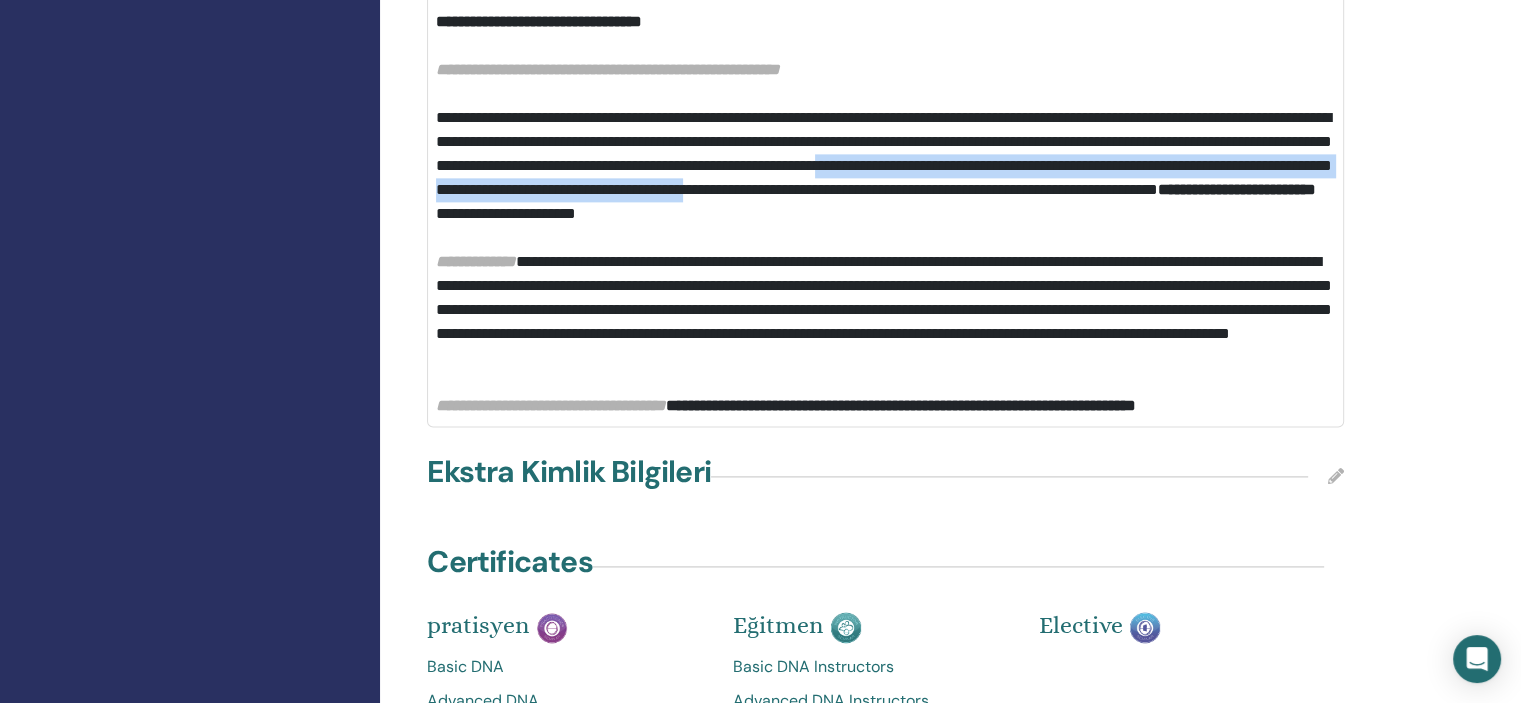 drag, startPoint x: 1317, startPoint y: 187, endPoint x: 1234, endPoint y: 167, distance: 85.37564 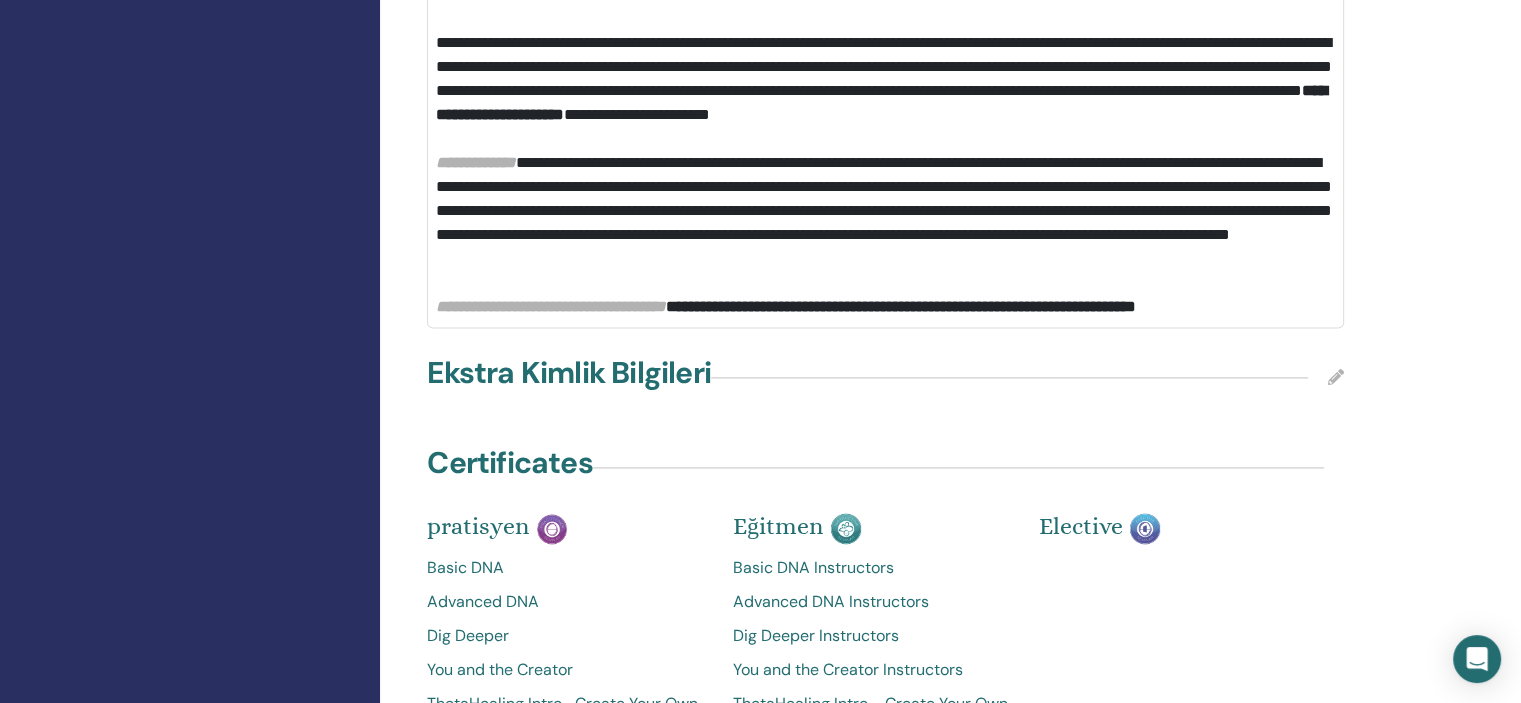 scroll, scrollTop: 2715, scrollLeft: 0, axis: vertical 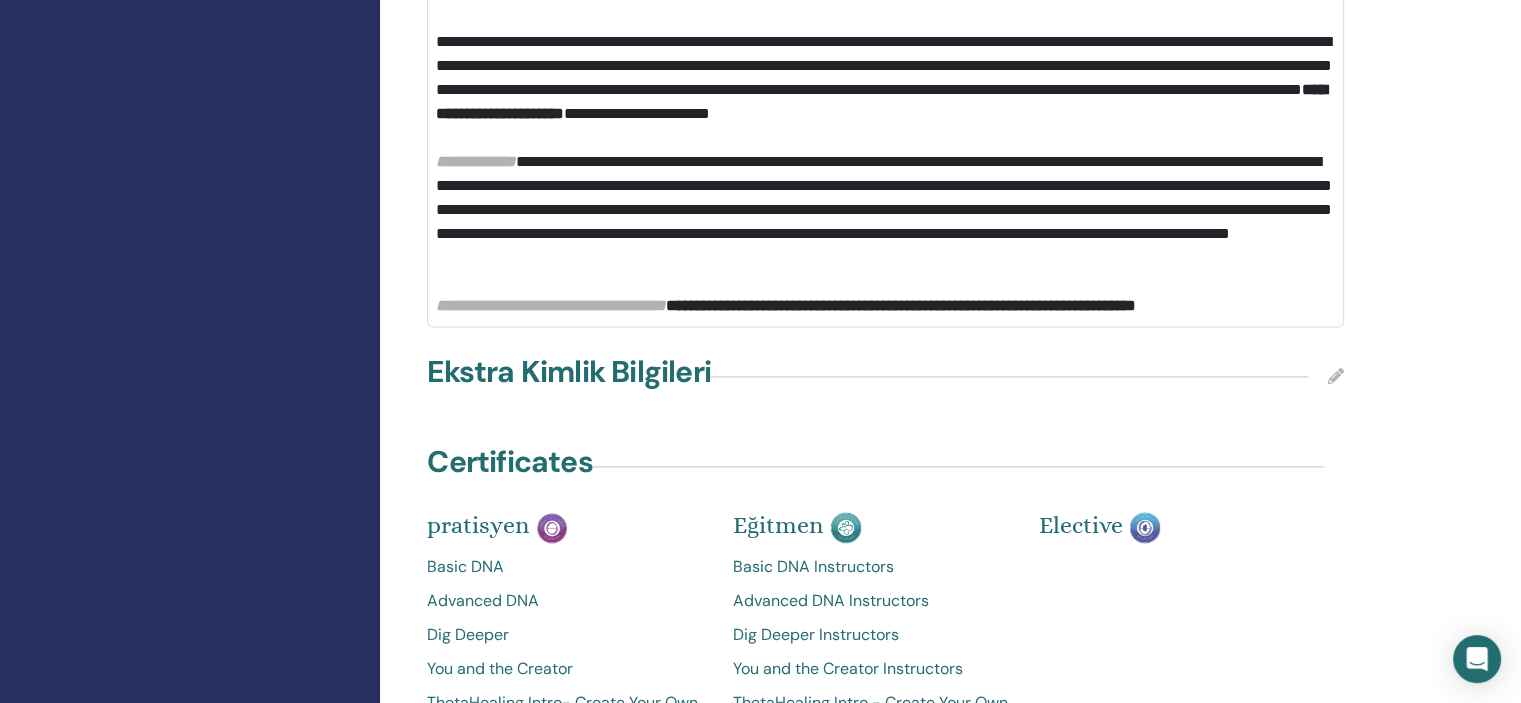 click on "**********" at bounding box center (551, 305) 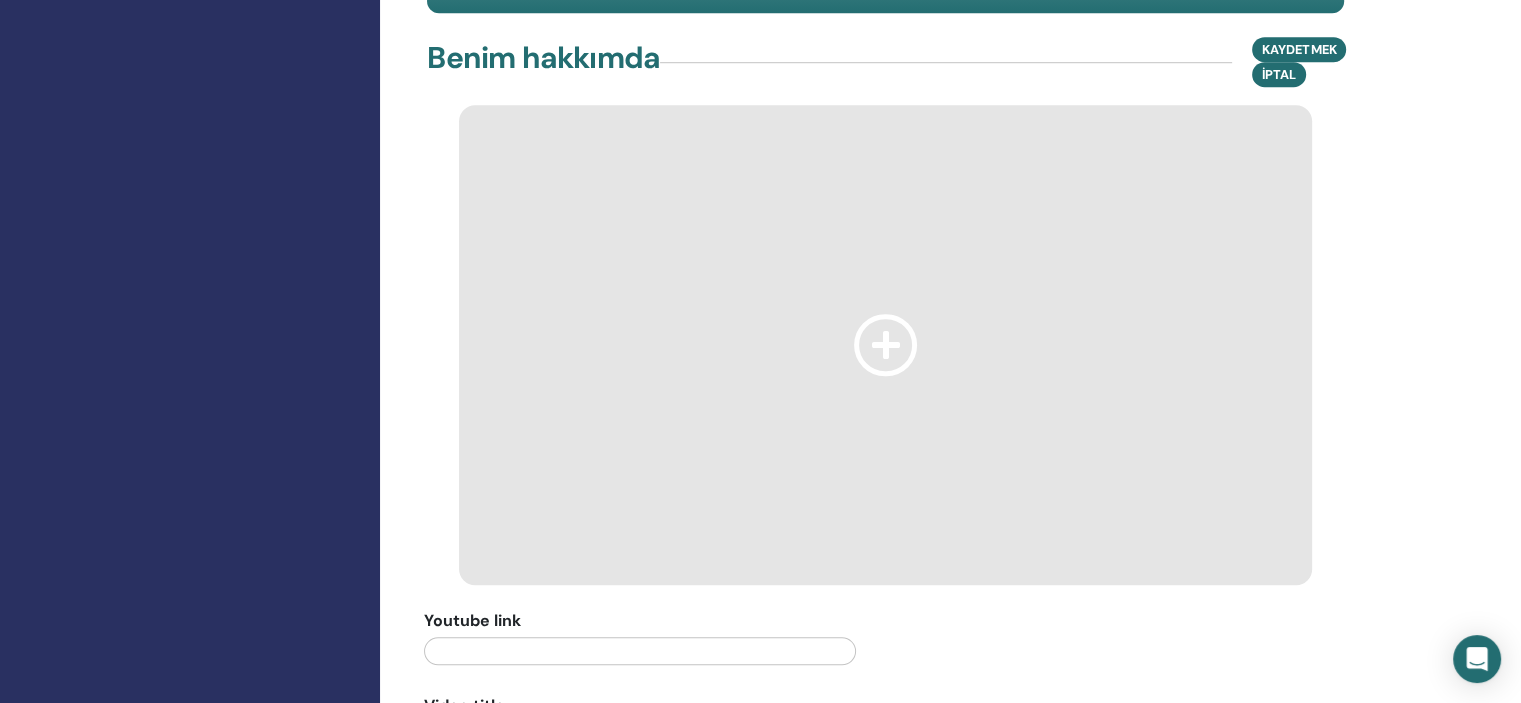 scroll, scrollTop: 1419, scrollLeft: 0, axis: vertical 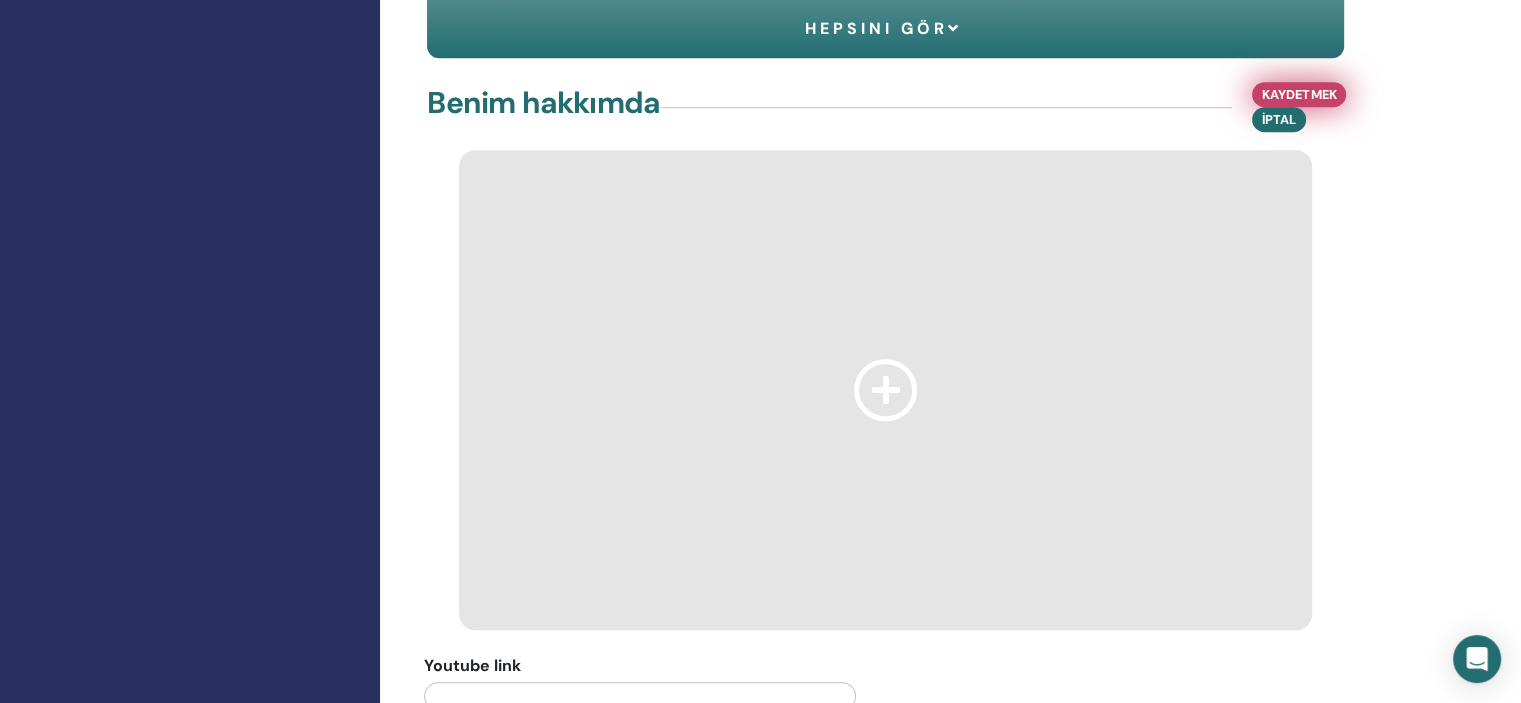 click on "Kaydetmek" at bounding box center [1299, 94] 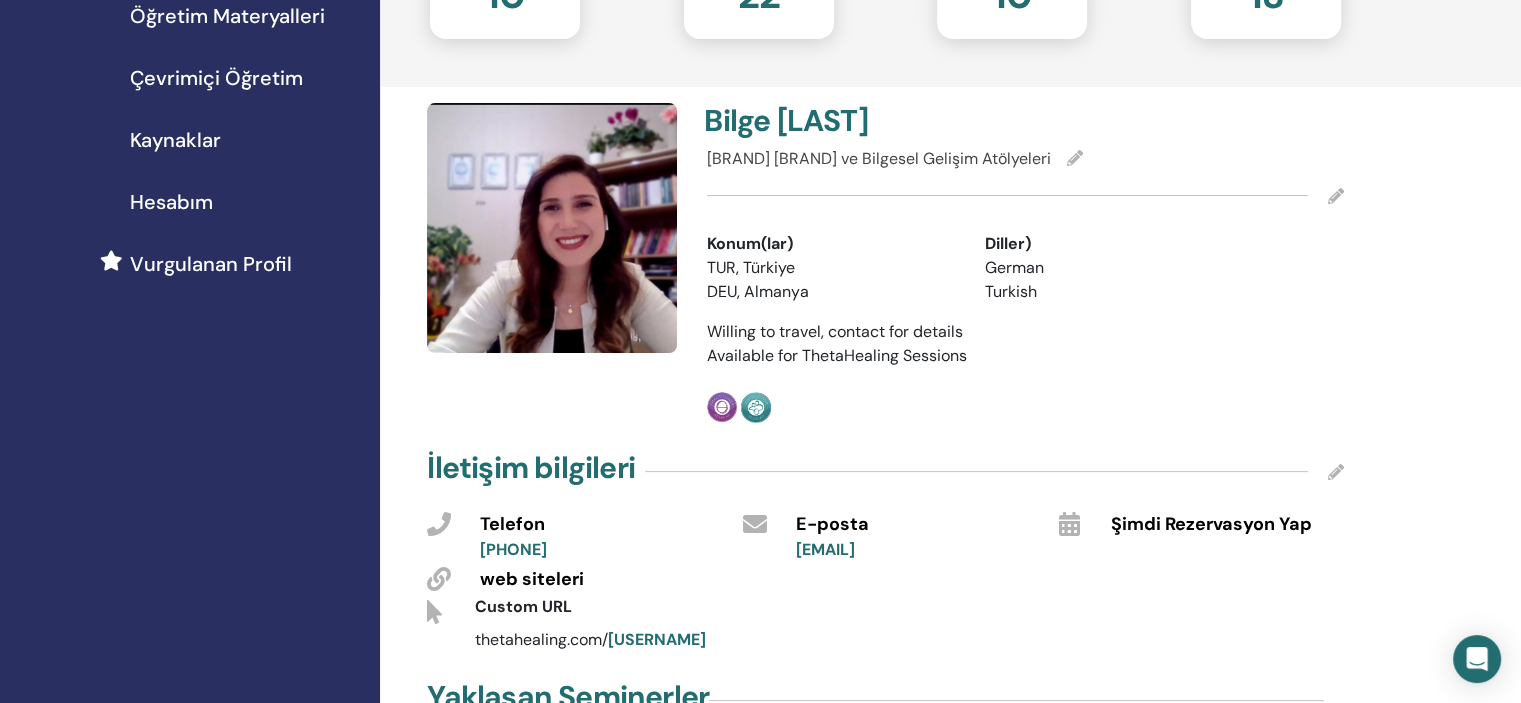 scroll, scrollTop: 0, scrollLeft: 0, axis: both 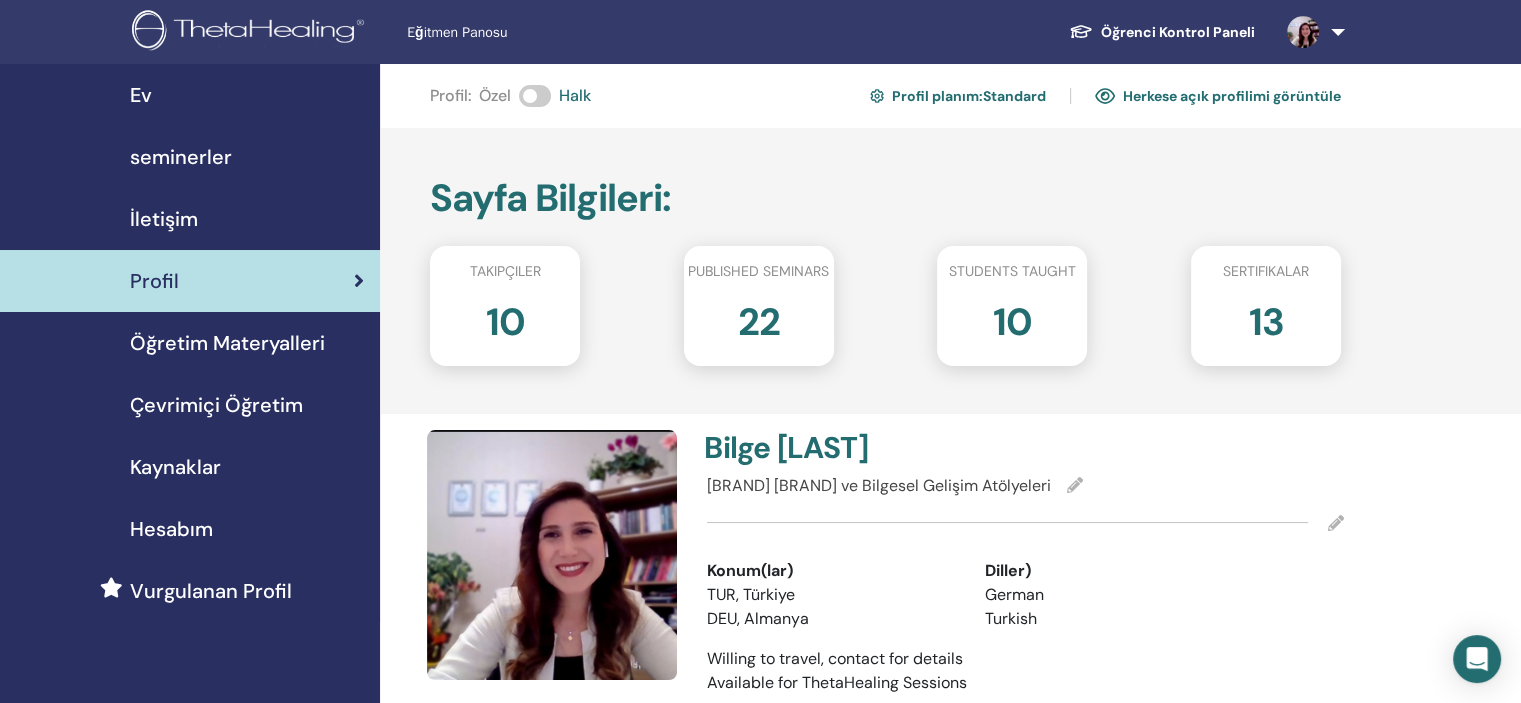 click on "Herkese açık profilimi görüntüle" at bounding box center [1218, 96] 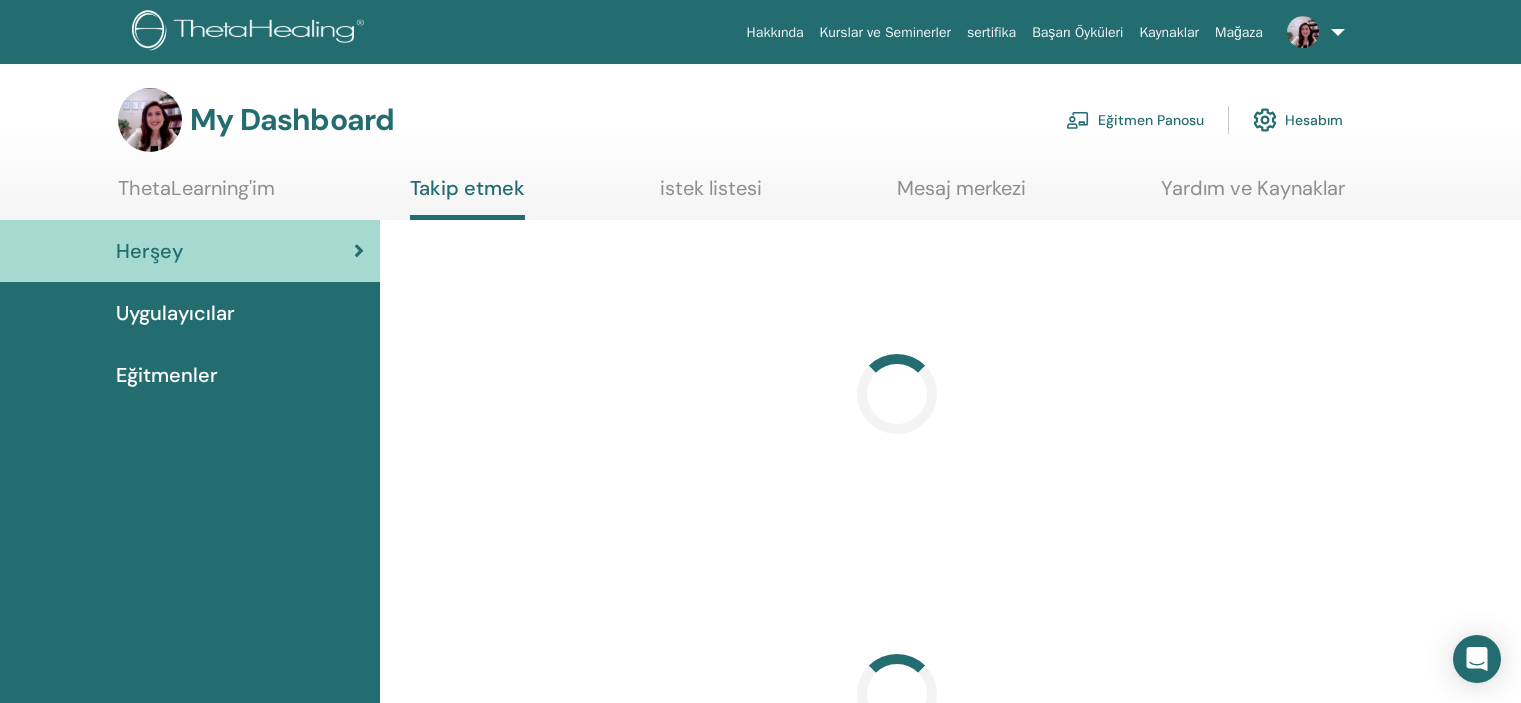 scroll, scrollTop: 0, scrollLeft: 0, axis: both 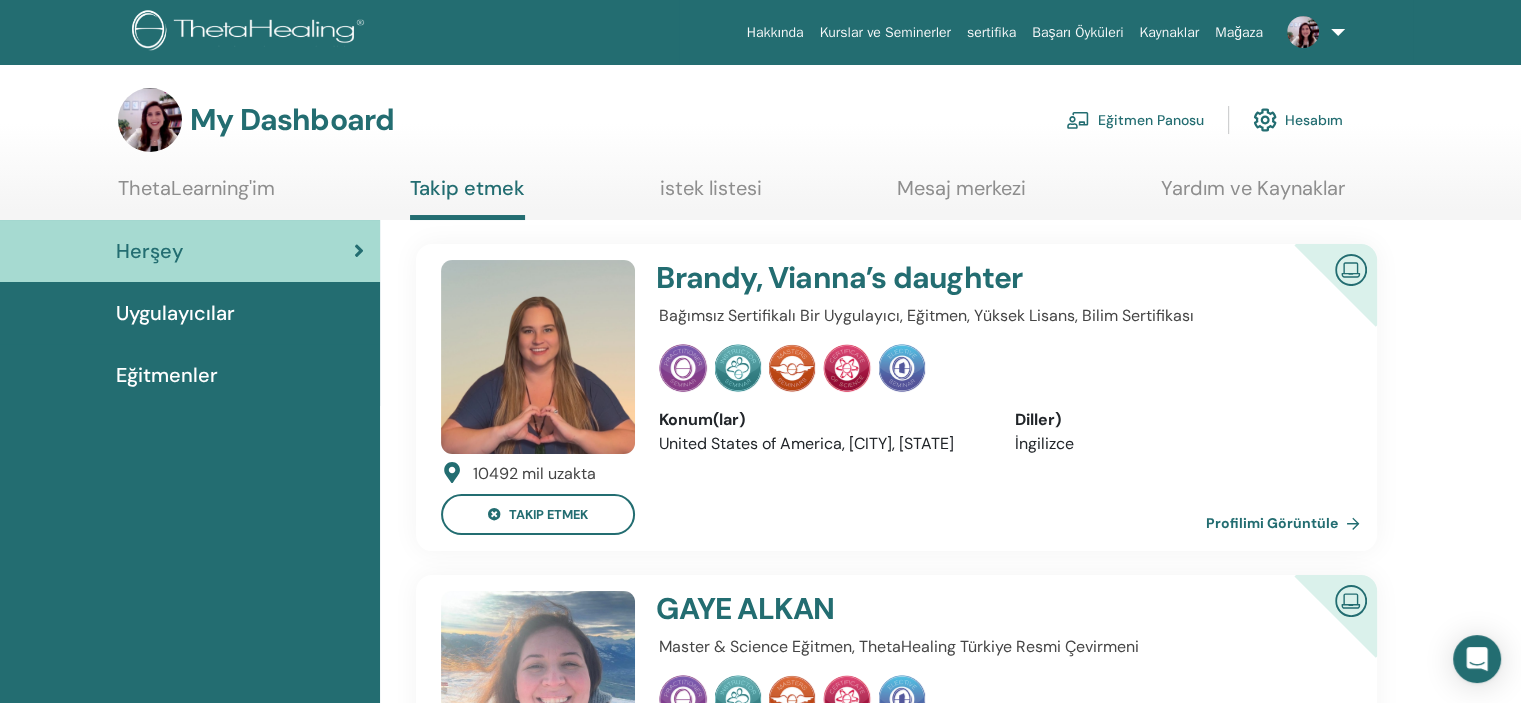 click at bounding box center (1303, 32) 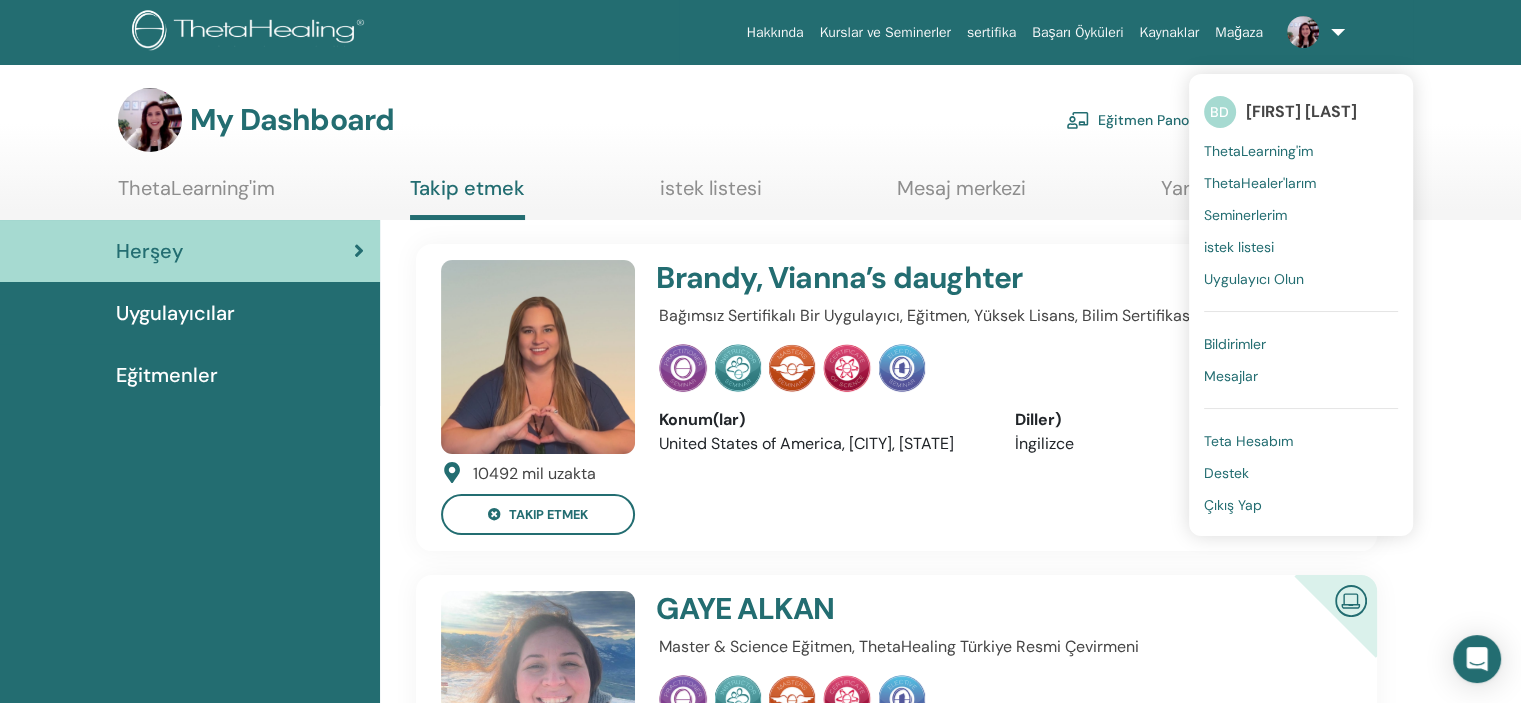 click on "ThetaLearning'im" at bounding box center (1258, 151) 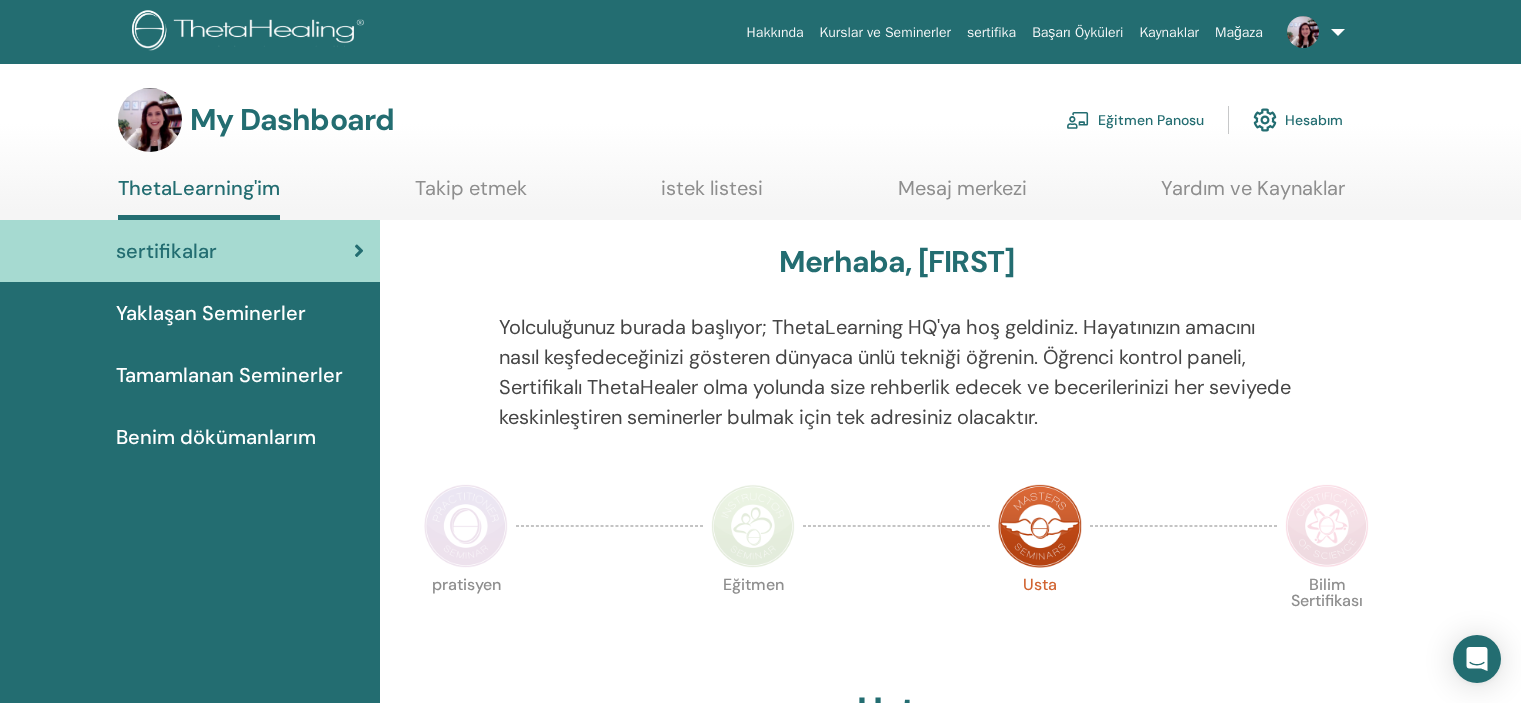 scroll, scrollTop: 0, scrollLeft: 0, axis: both 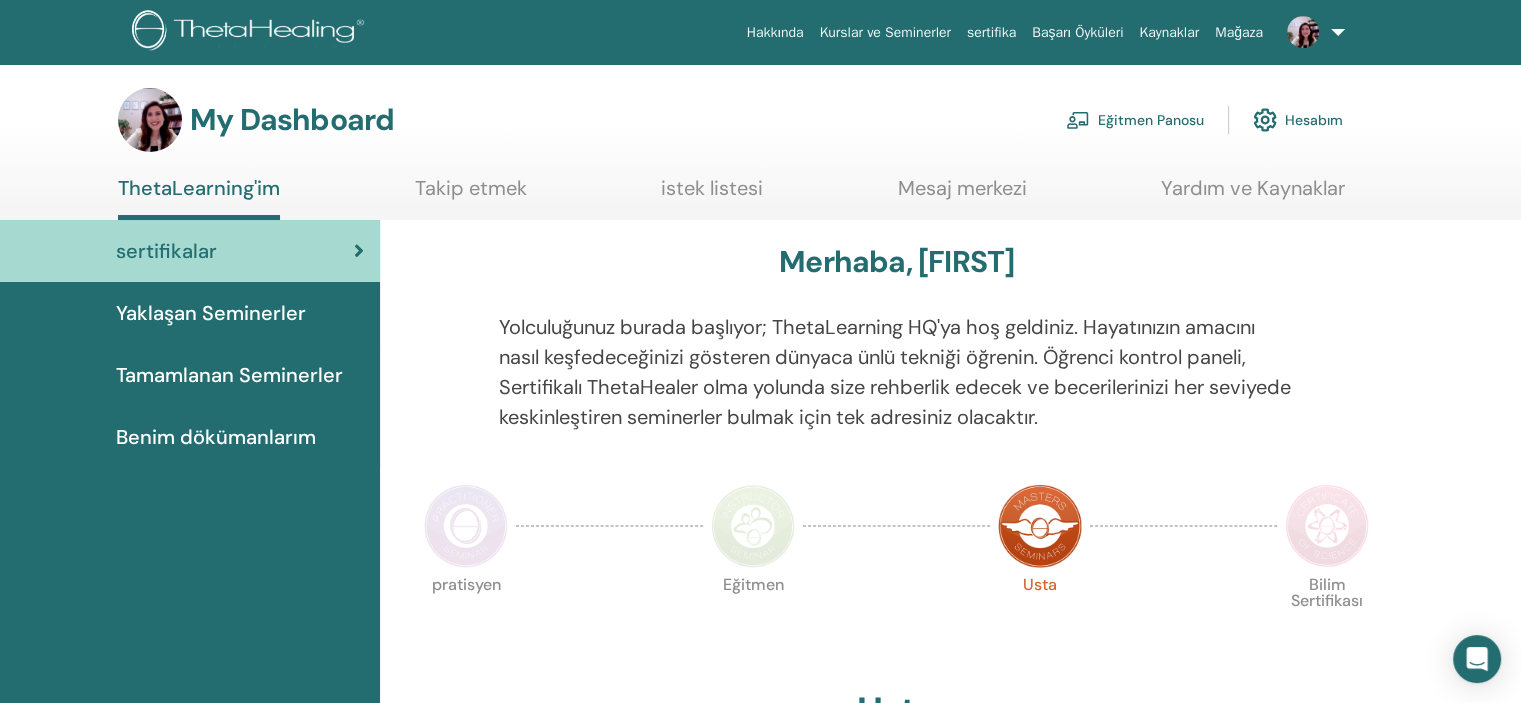 click on "Eğitmen Panosu" at bounding box center (1135, 120) 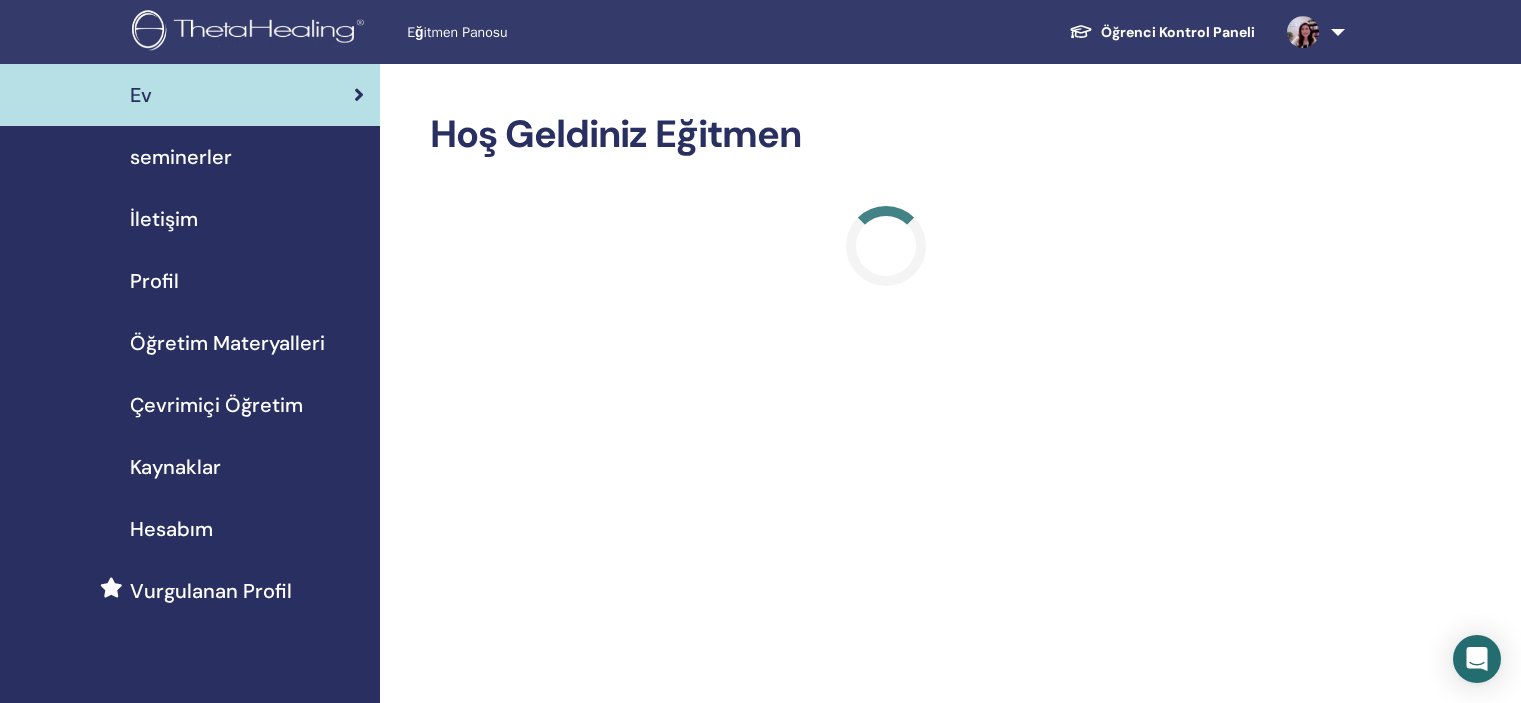 scroll, scrollTop: 0, scrollLeft: 0, axis: both 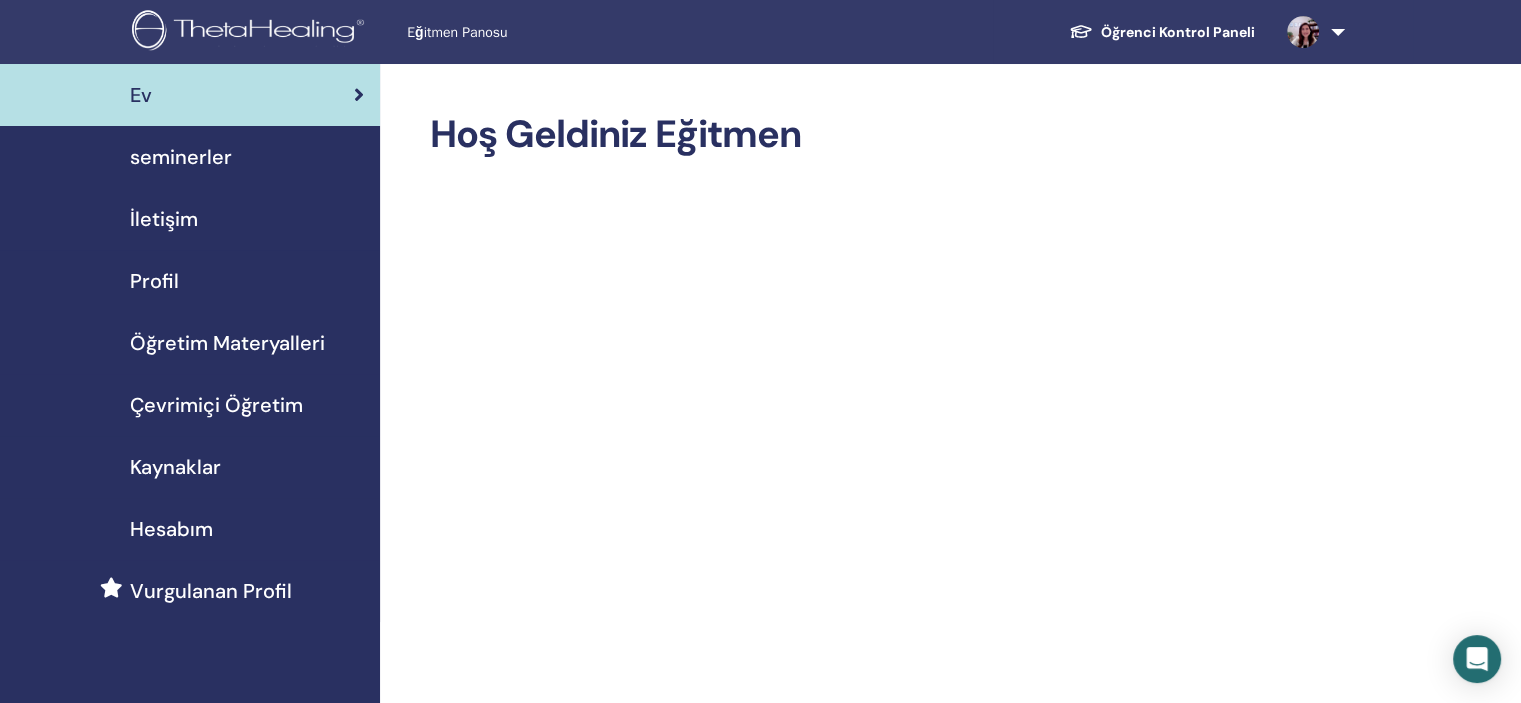 click on "Profil" at bounding box center (190, 281) 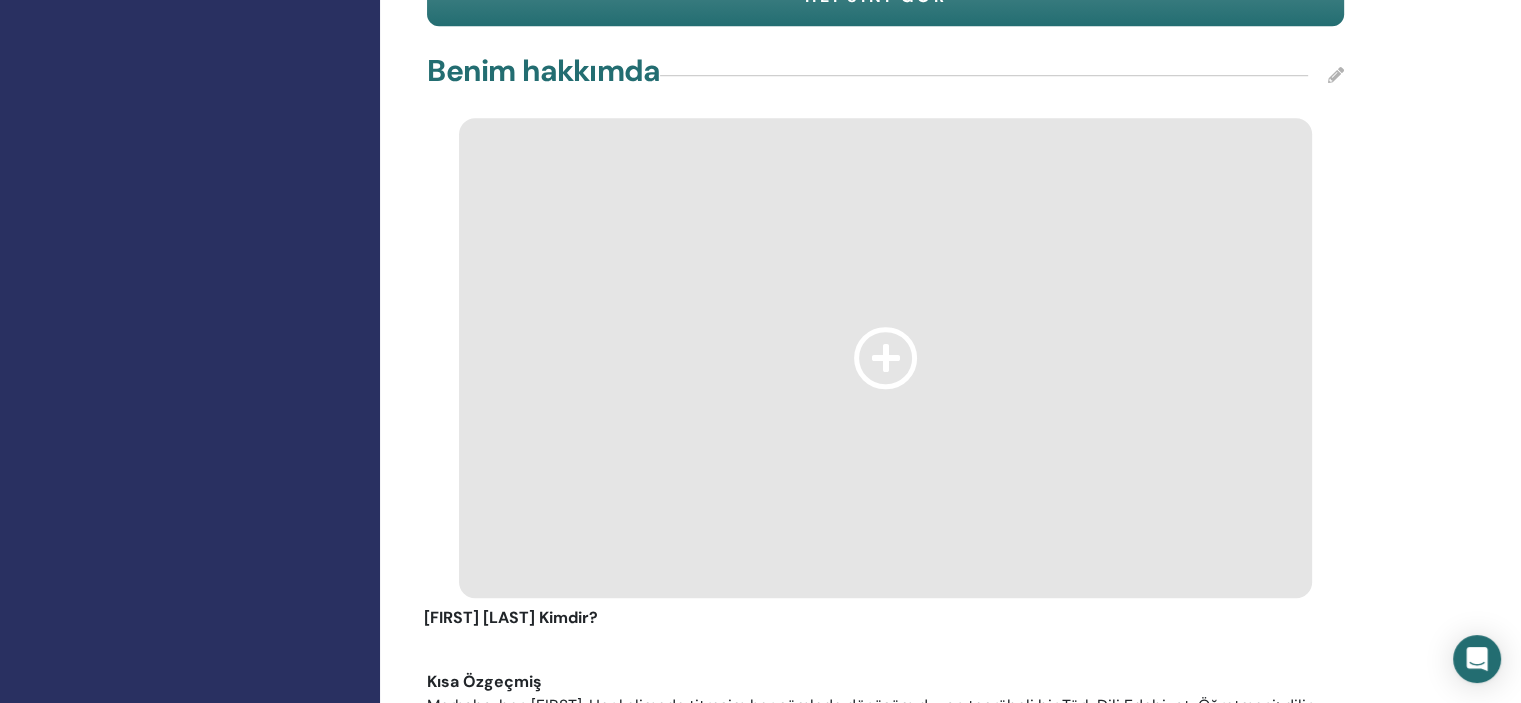scroll, scrollTop: 1410, scrollLeft: 0, axis: vertical 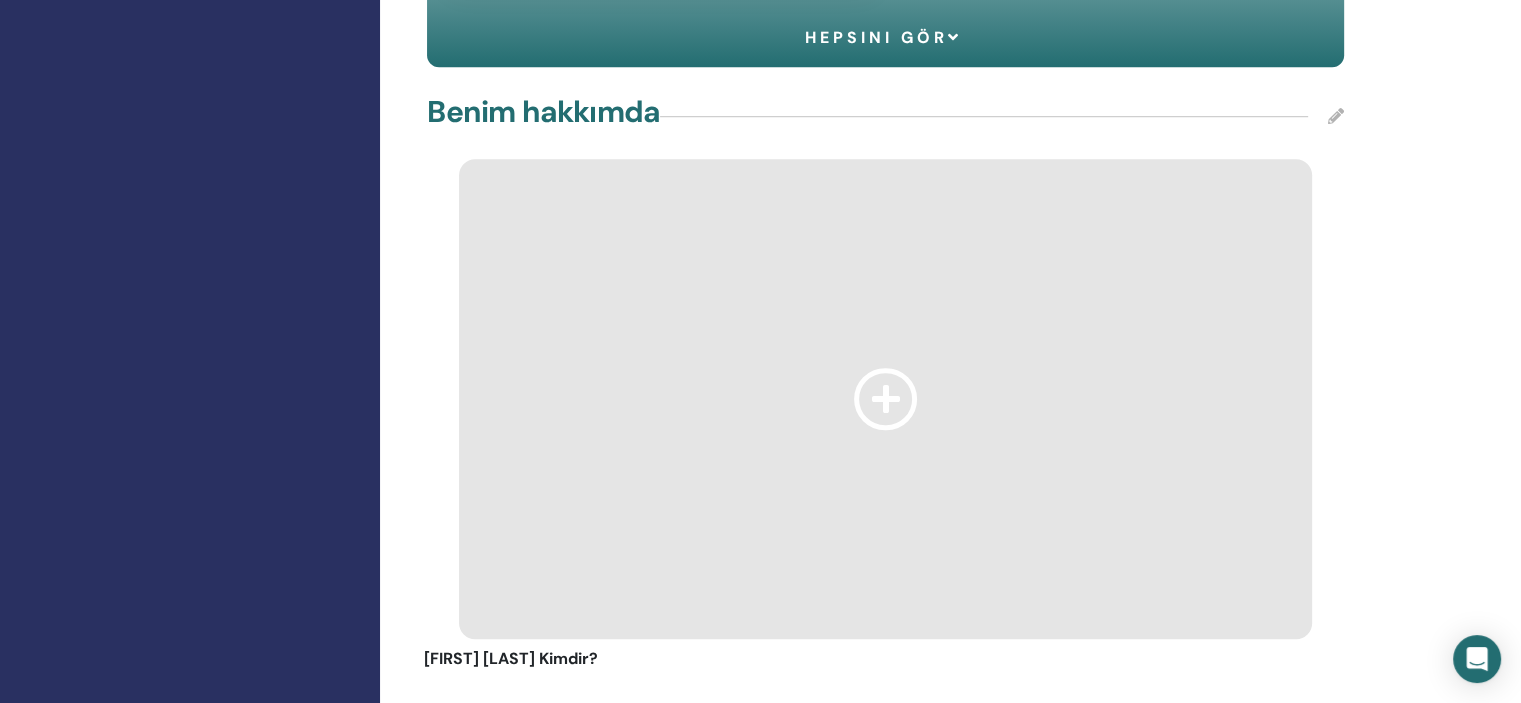 click at bounding box center [1336, 116] 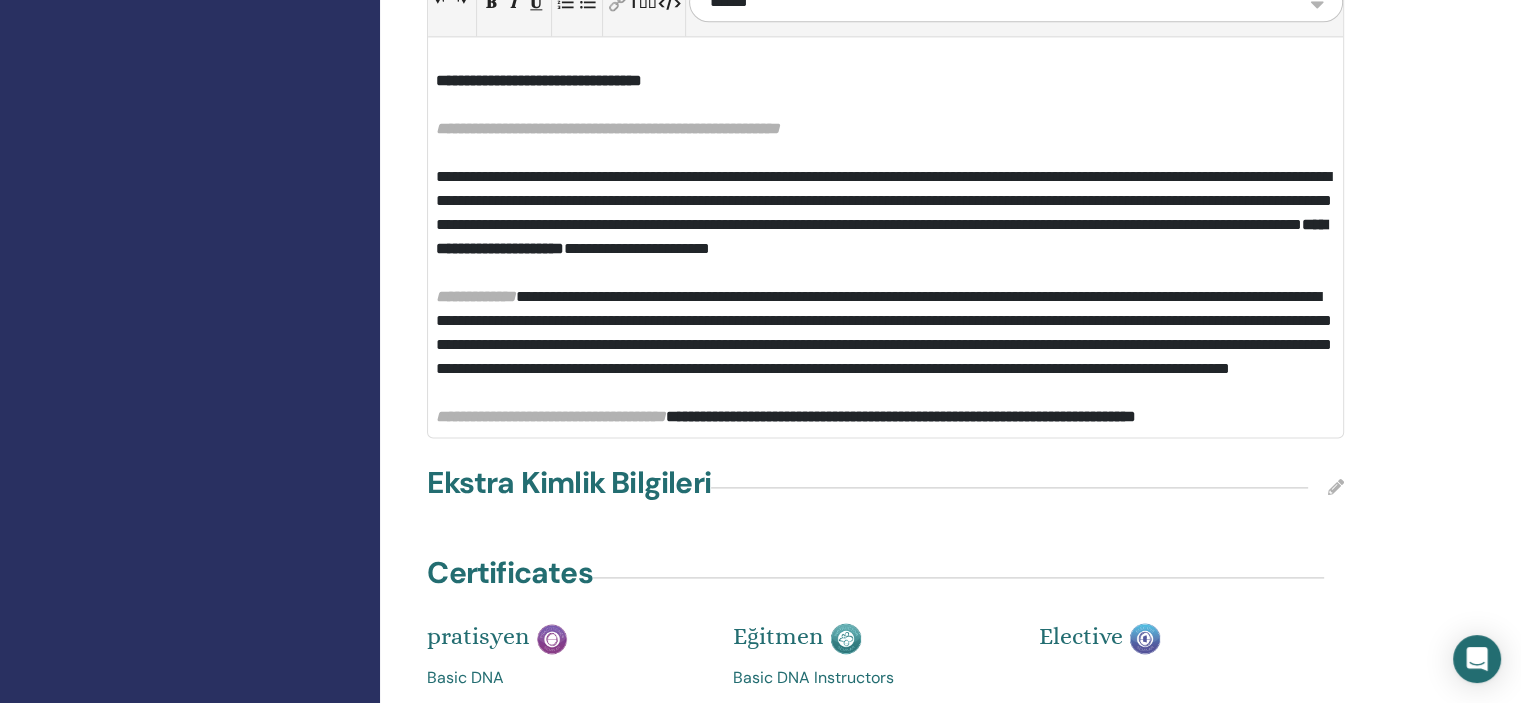 scroll, scrollTop: 2762, scrollLeft: 0, axis: vertical 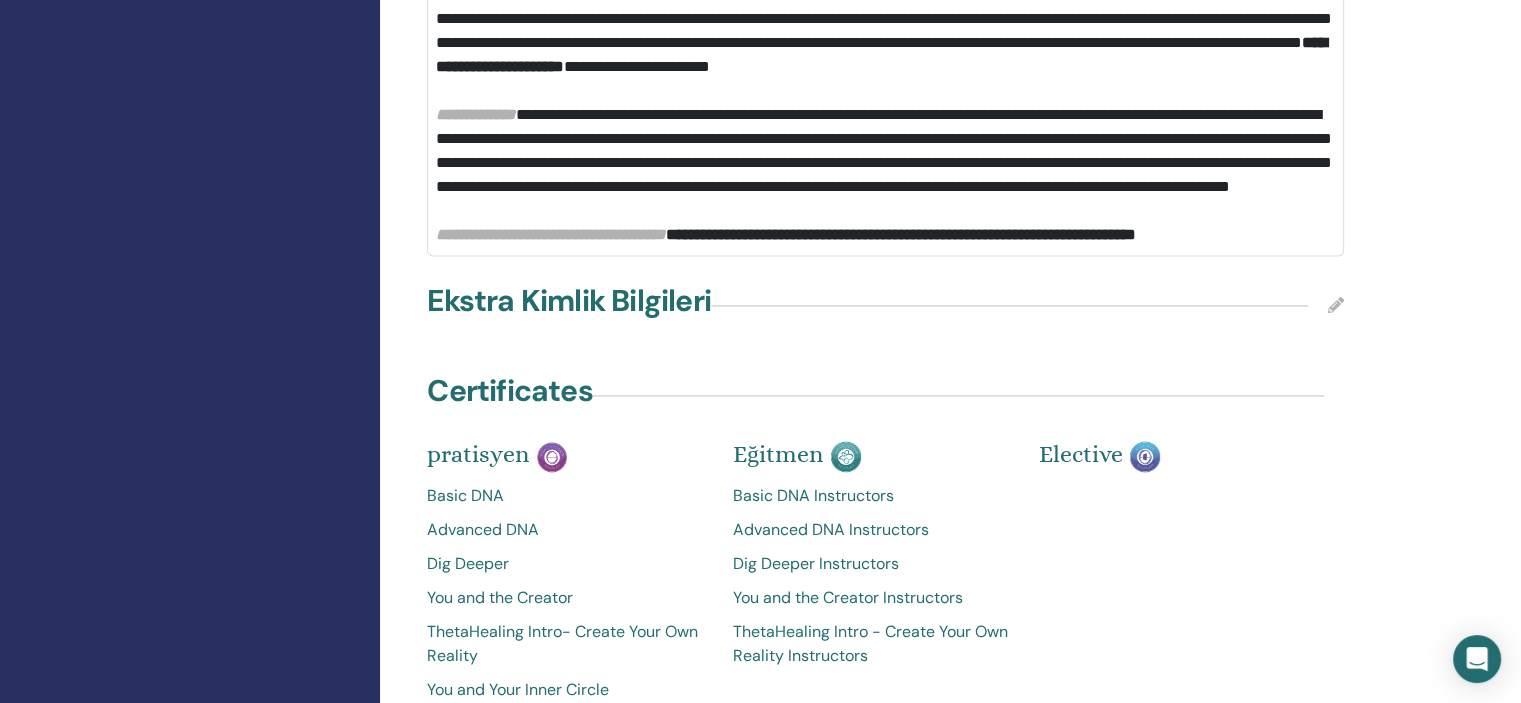 click on "**********" at bounding box center (551, 234) 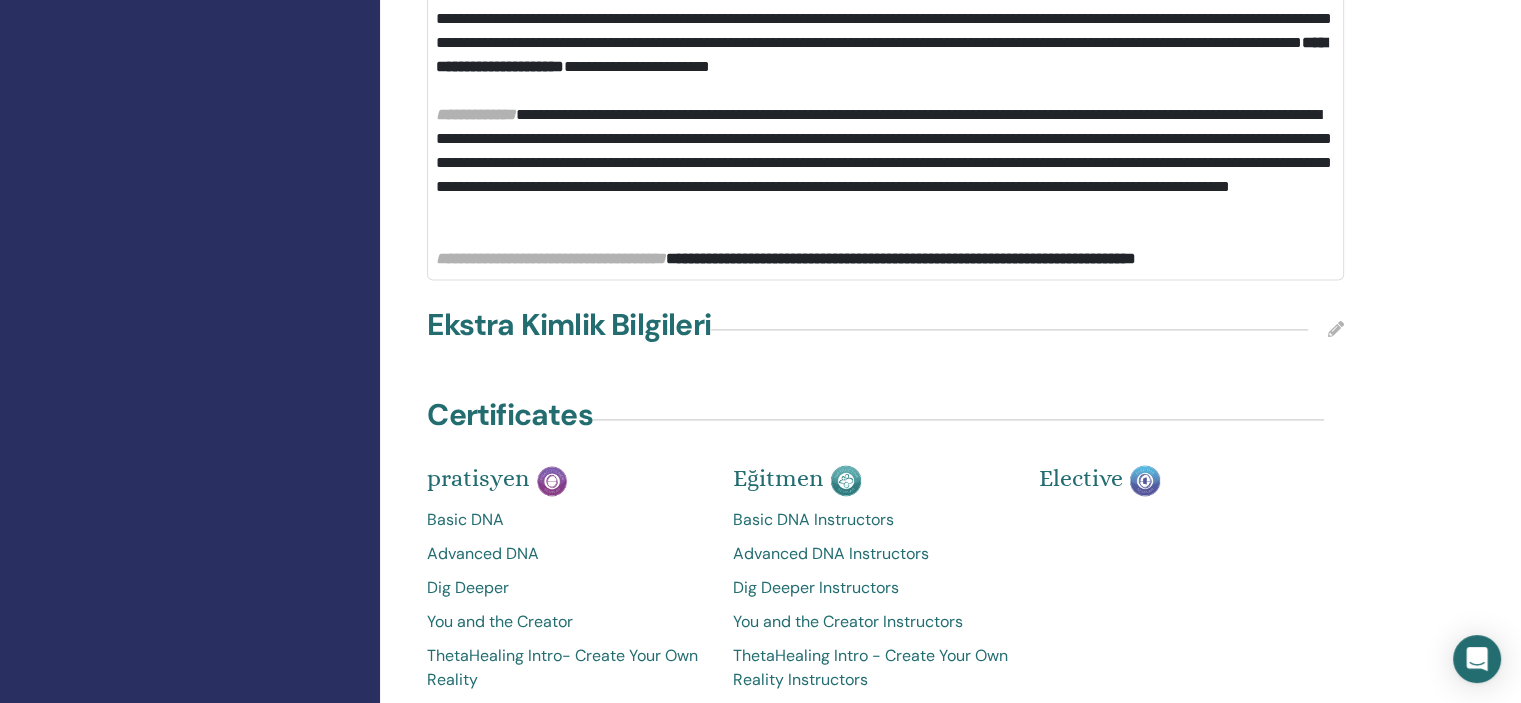click on "**********" at bounding box center [901, 258] 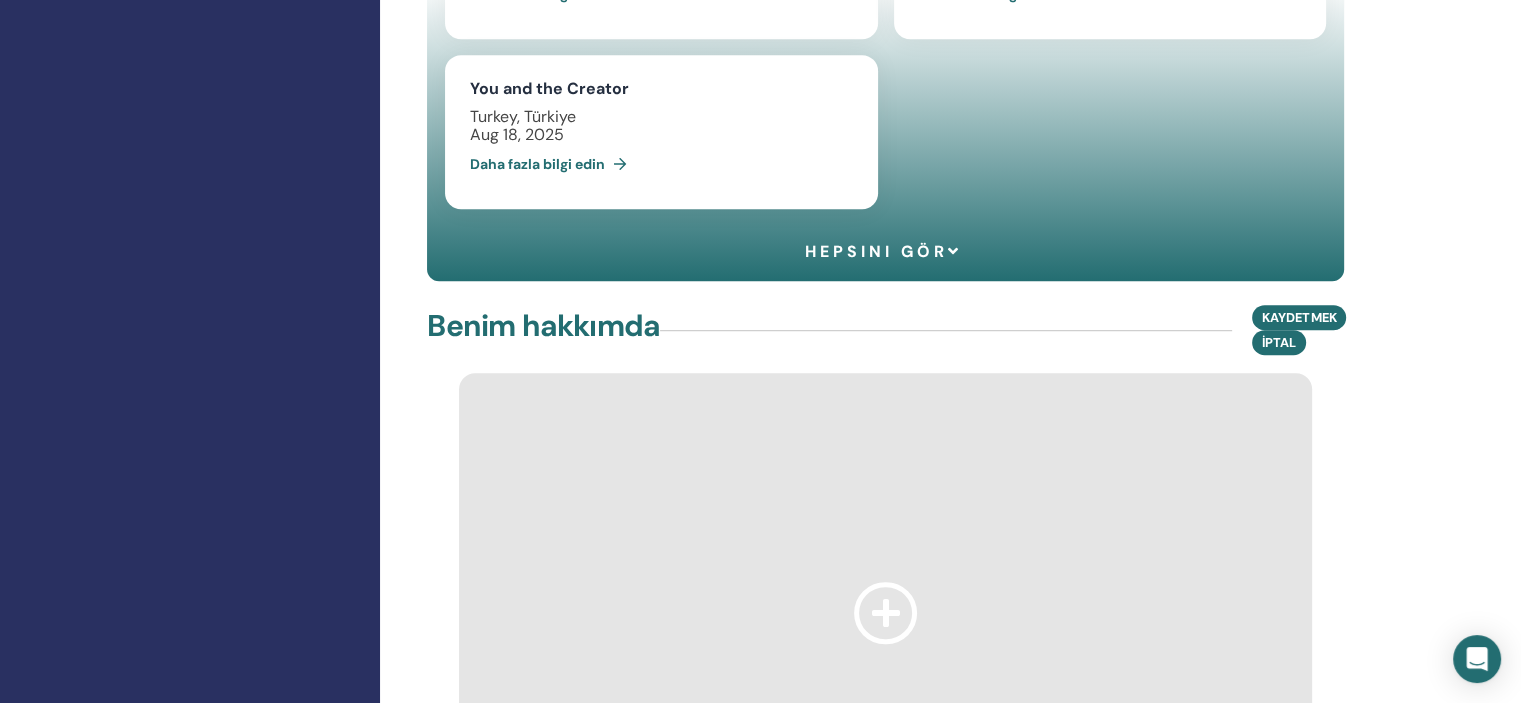 scroll, scrollTop: 1196, scrollLeft: 0, axis: vertical 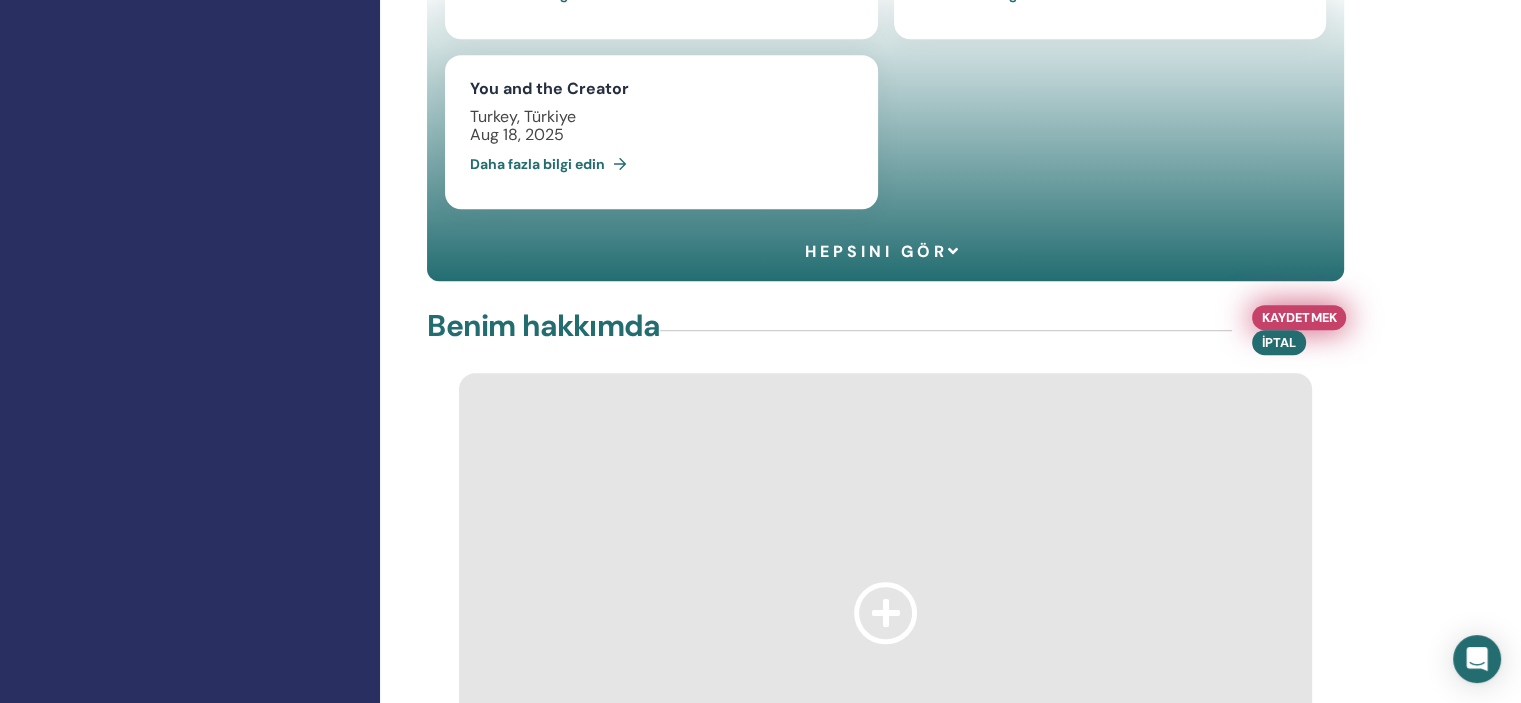 click on "Kaydetmek" at bounding box center [1299, 317] 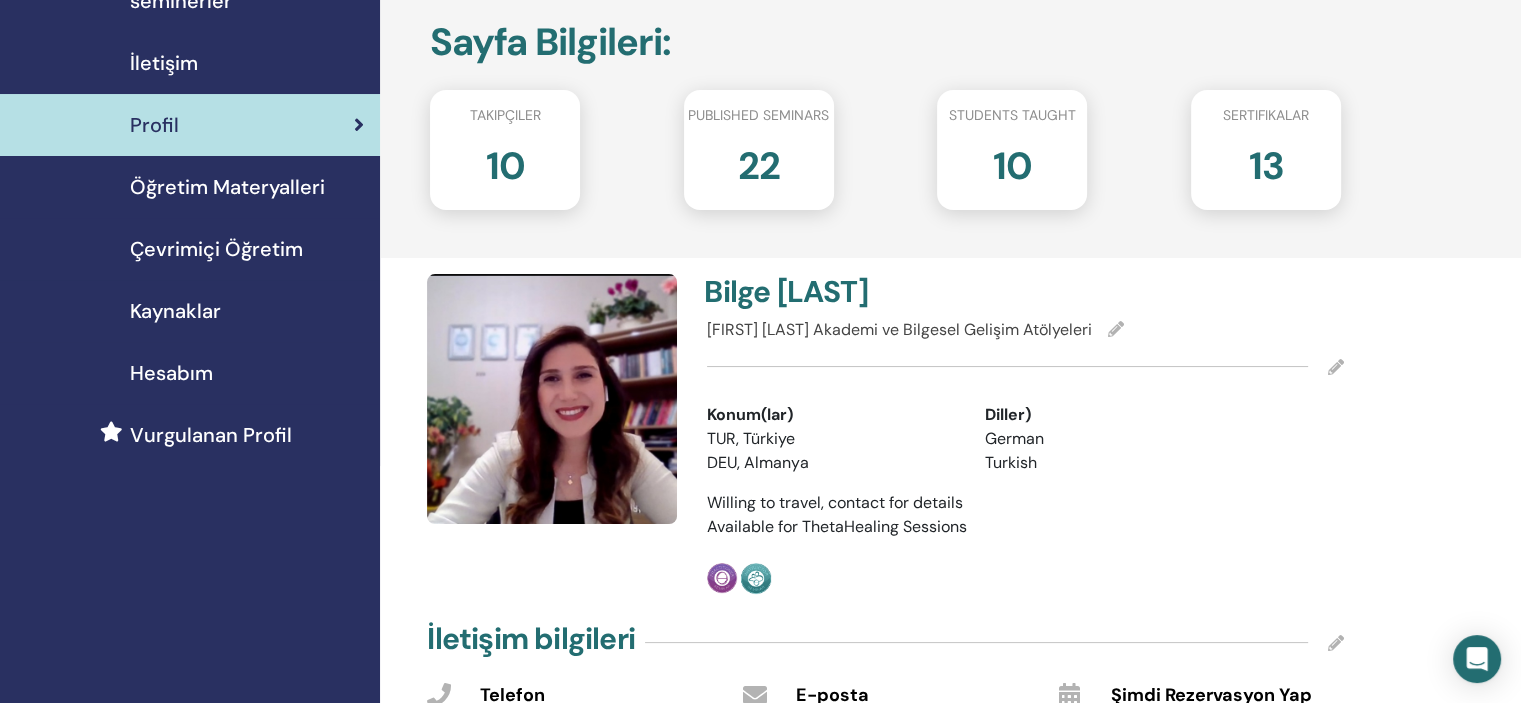 scroll, scrollTop: 0, scrollLeft: 0, axis: both 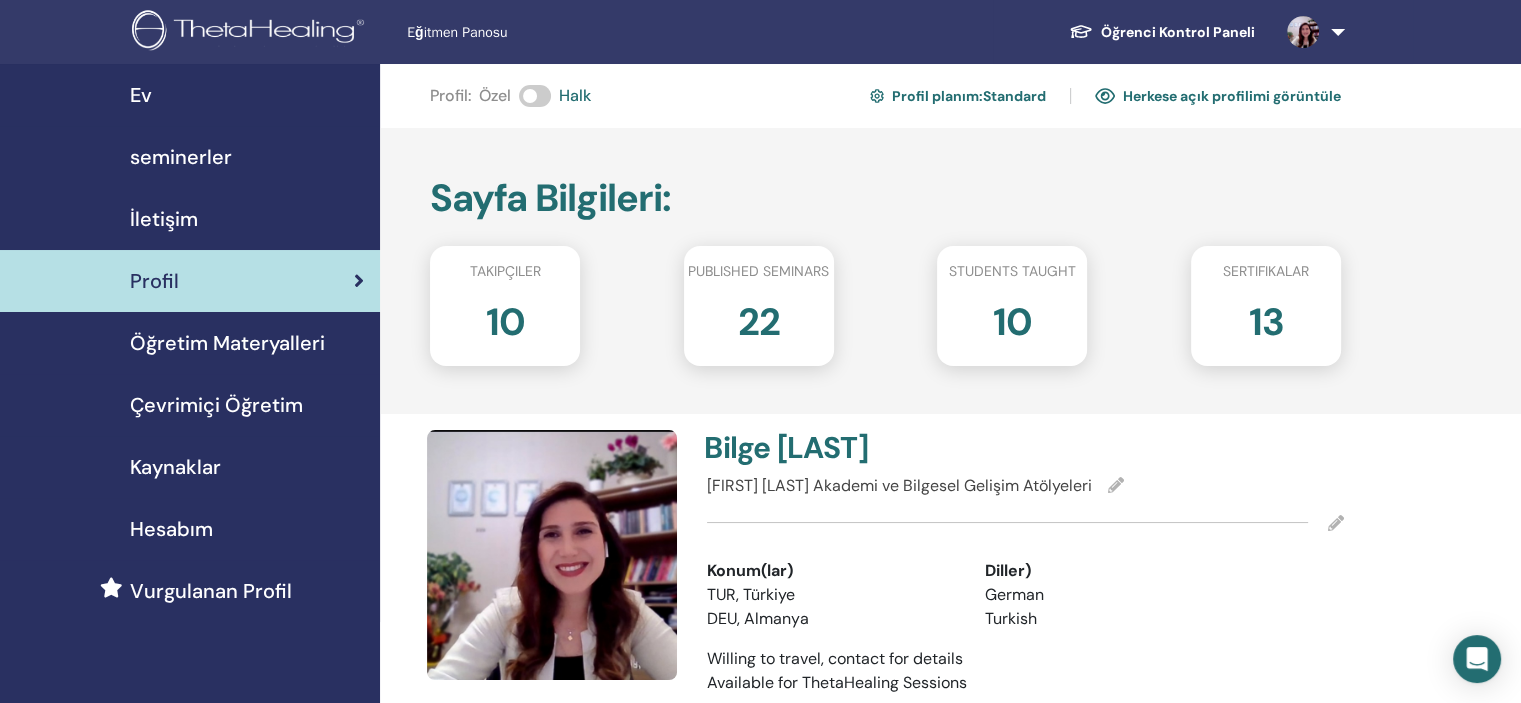 click on "Herkese açık profilimi görüntüle" at bounding box center [1218, 96] 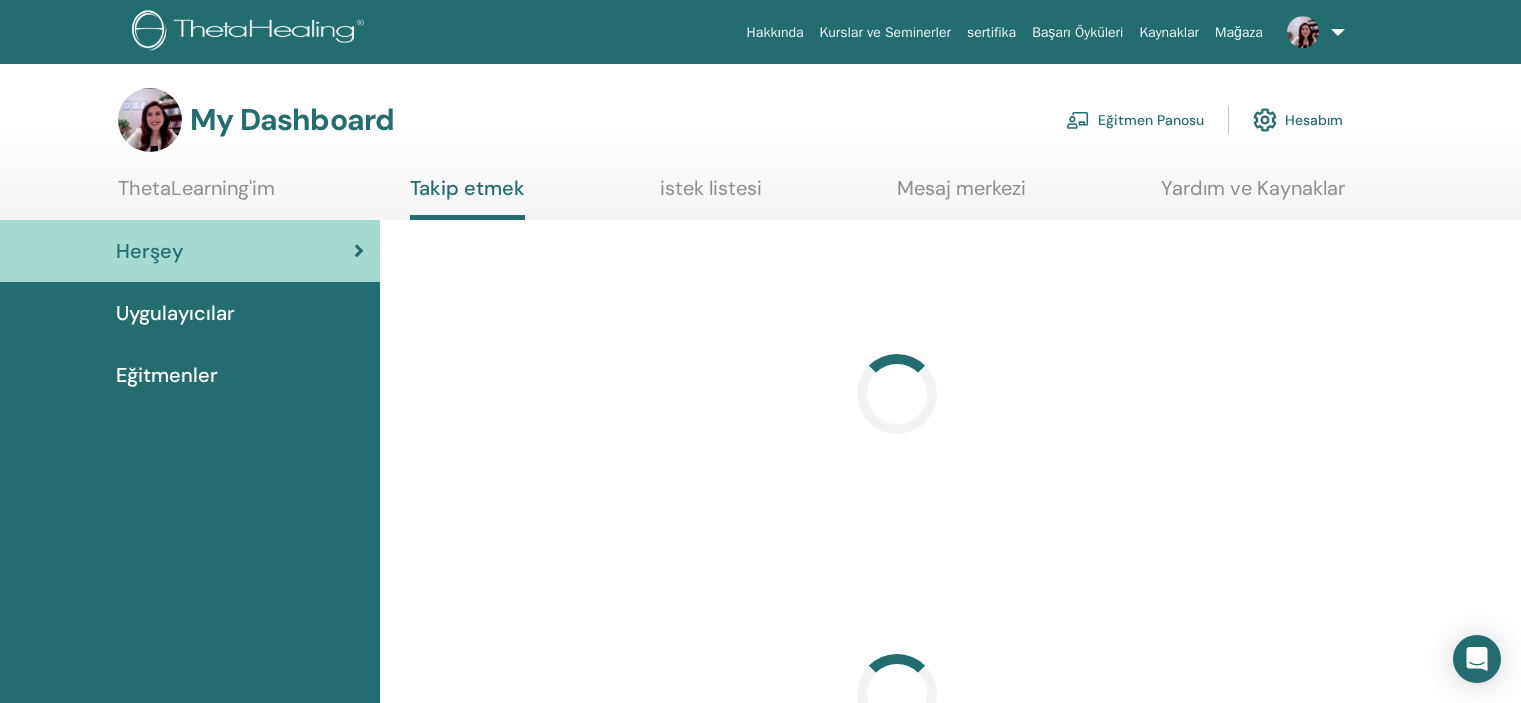 scroll, scrollTop: 0, scrollLeft: 0, axis: both 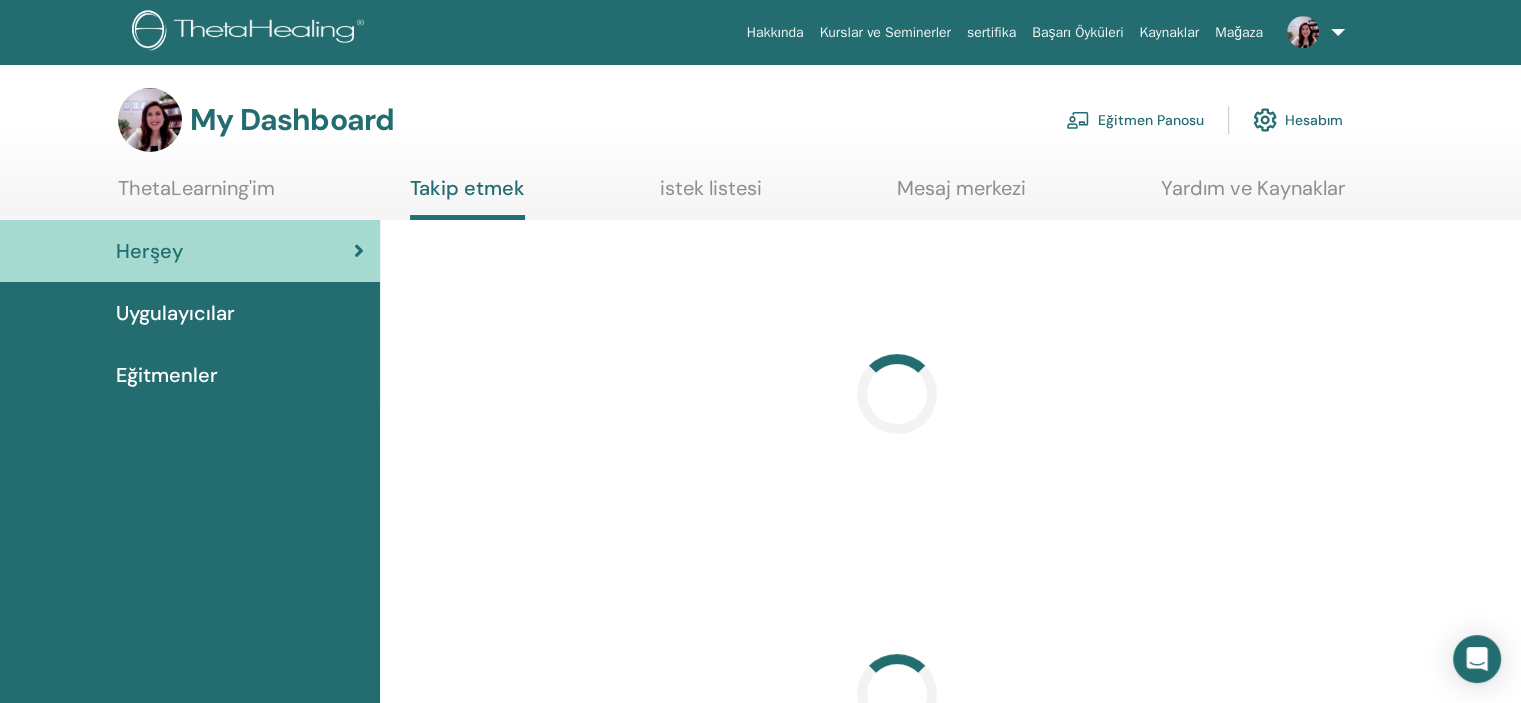 click on "Eğitmen Panosu" at bounding box center [1135, 120] 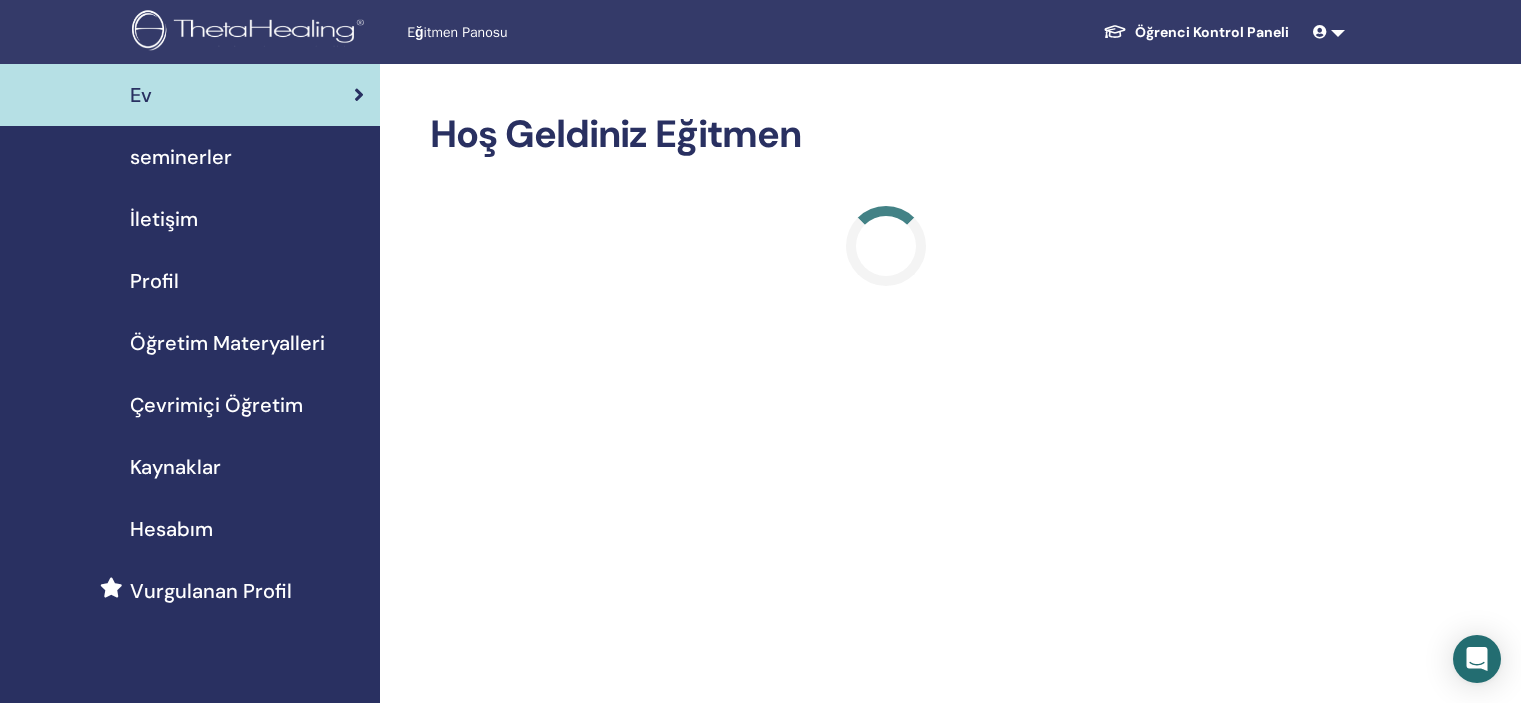 scroll, scrollTop: 0, scrollLeft: 0, axis: both 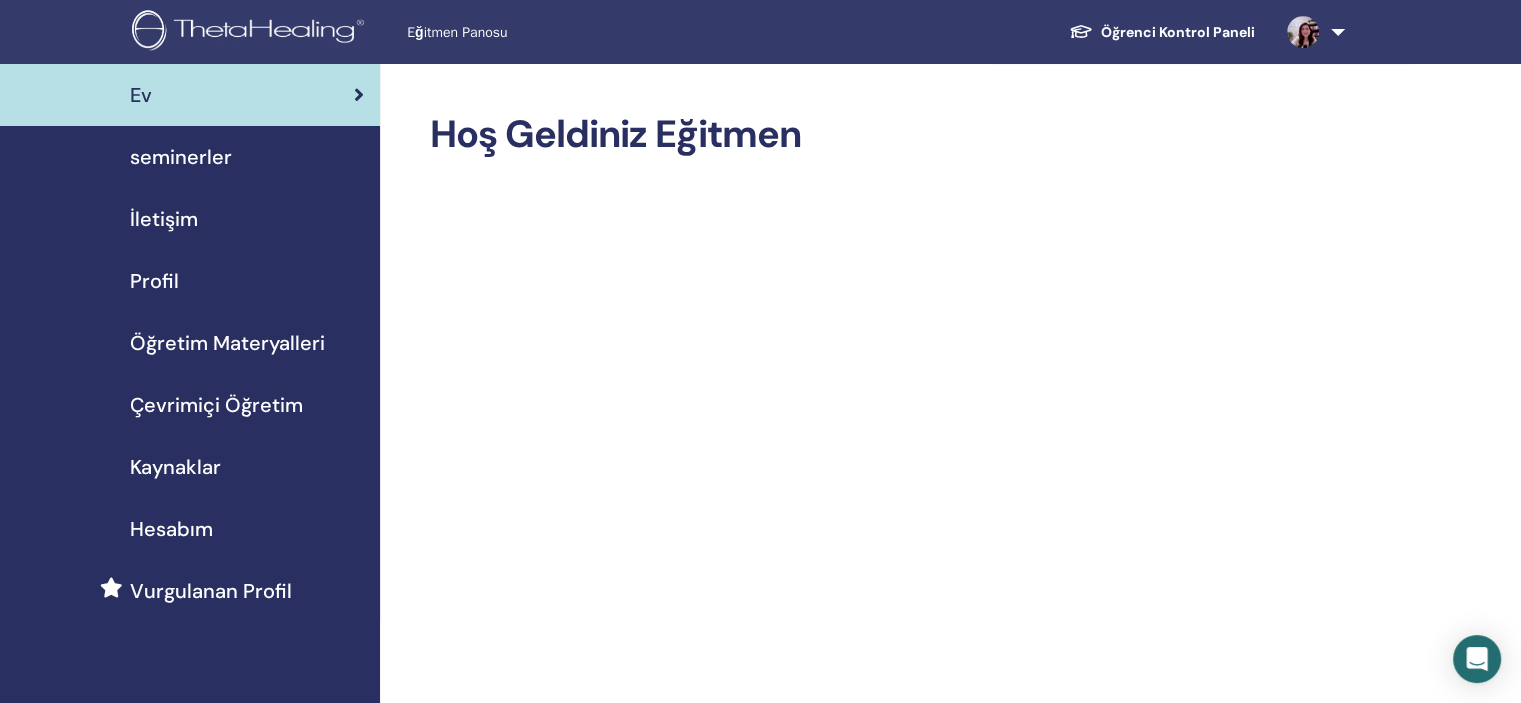 click on "Profil" at bounding box center [190, 281] 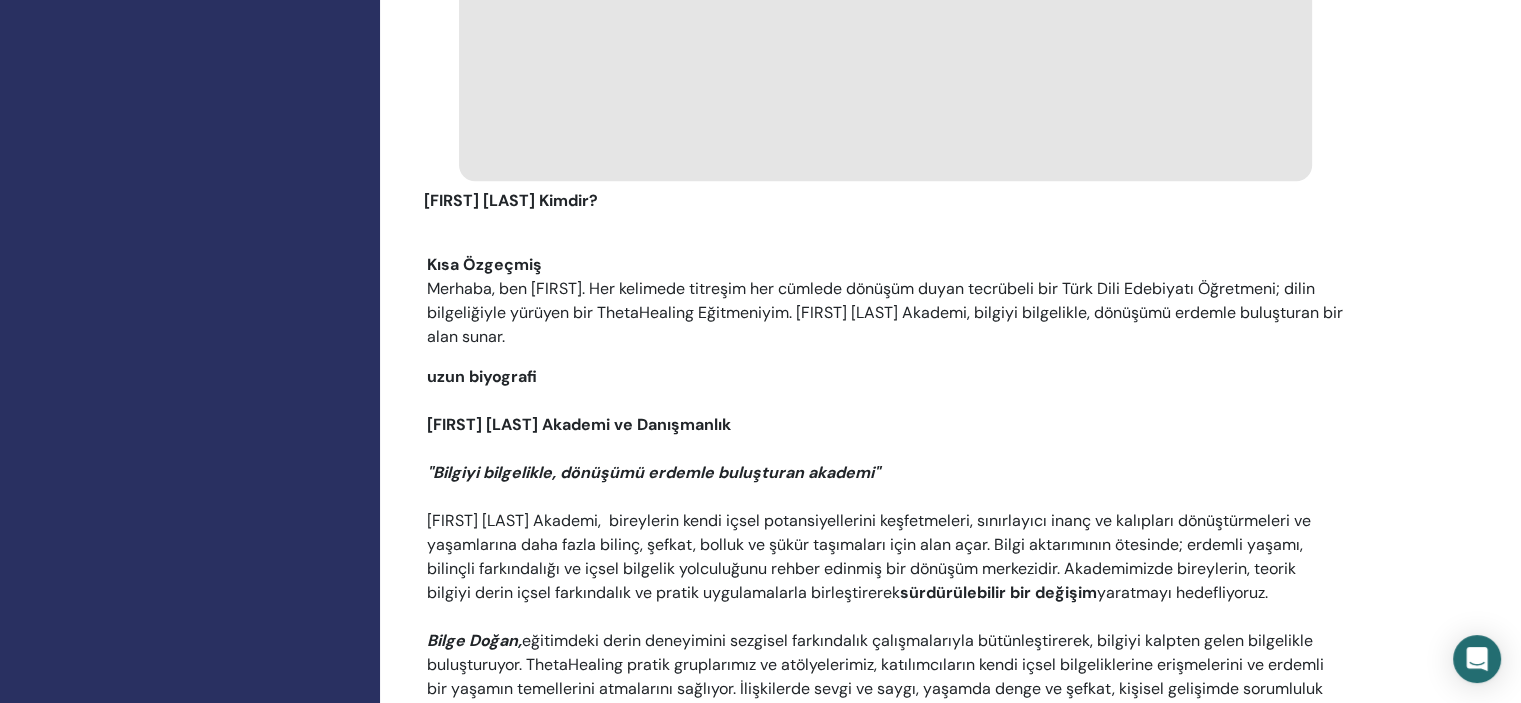 scroll, scrollTop: 1868, scrollLeft: 0, axis: vertical 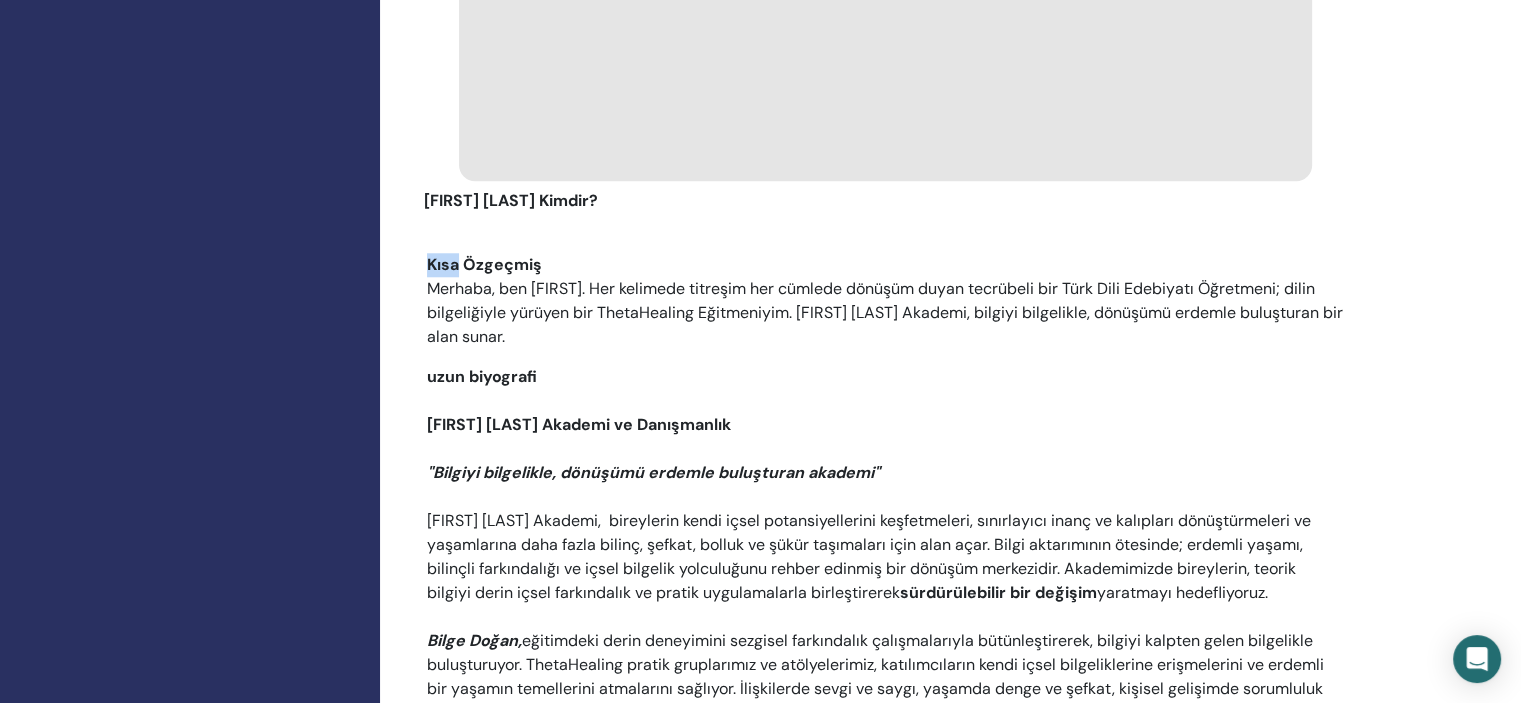 click on "Profil : Özel Halk Profil planım :  Standard Herkese açık profilimi görüntüle Sayfa Bilgileri : Takipçiler 10 Published seminars 22 Students taught 10 sertifikalar 13 [FIRST]   [LAST] [FIRST] [LAST] Akademi ve Bilgesel Gelişim Atölyeleri Konum(lar) [COUNTRY_CODE], [COUNTRY] [COUNTRY_CODE], [COUNTRY] Diller) German Turkish Willing to travel, contact for details Available for ThetaHealing Sessions Practitioner Instructor İletişim bilgileri Telefon +90 [PHONE] web siteleri E-posta [EMAIL] Şimdi Rezervasyon Yap Custom URL thetahealing.com/ [USERNAME] Yaklaşan Seminerler Advanced DNA [COUNTRY], [COUNTRY] Aug 11, 2025 Daha fazla bilgi edin Dig Deeper [COUNTRY], [COUNTRY] Aug 14, 2025 Daha fazla bilgi edin You and the Creator [COUNTRY], [COUNTRY] Aug 18, 2025 Daha fazla bilgi edin Hepsini gör Seminerleri daralt Benim hakkımda [FIRST] [LAST] Kimdir? Kısa Özgeçmiş uzun biyografi [FIRST] [LAST] Akademi ve Danışmanlık "Bilgiyi bilgelikle, dönüşümü erdemle buluşturan akademi" [FIRST] [LAST]," at bounding box center (950, -78) 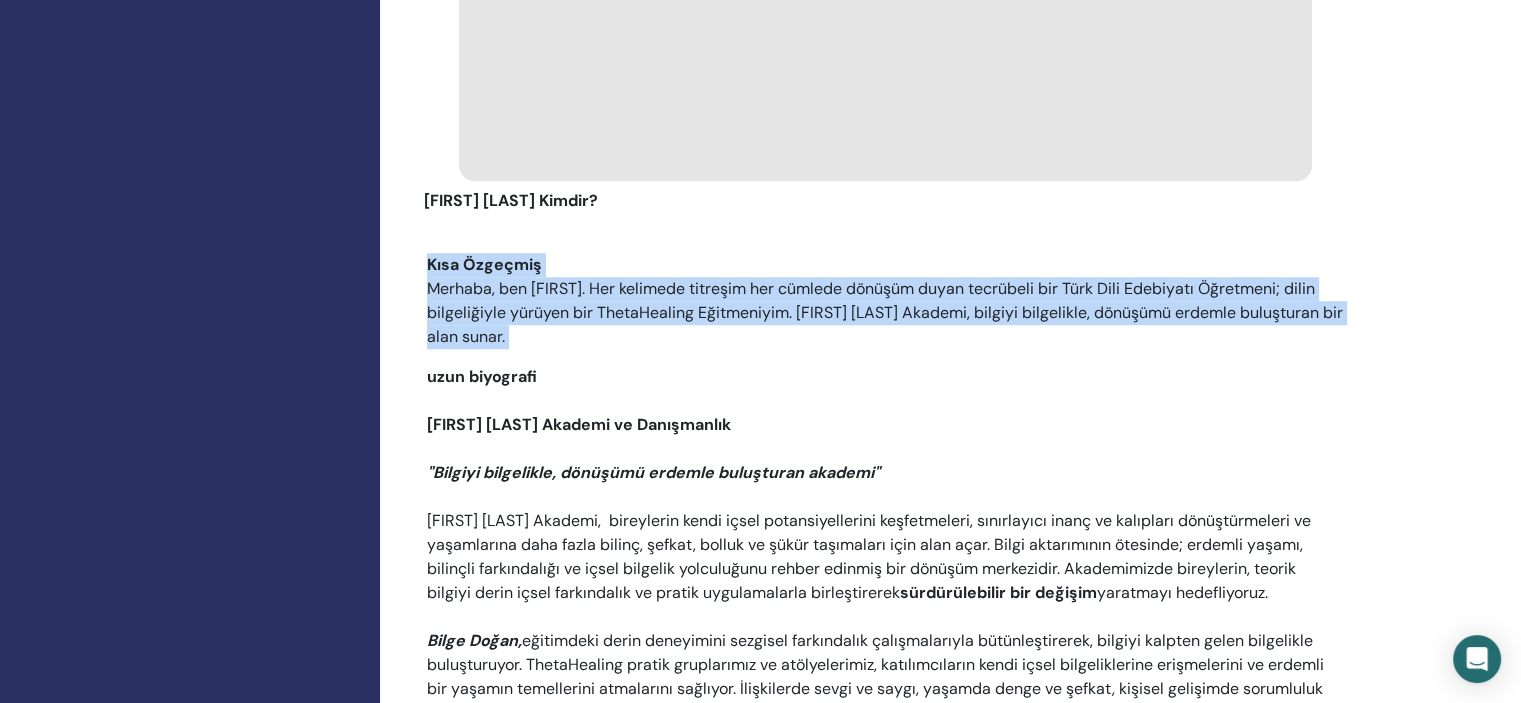 drag, startPoint x: 408, startPoint y: 275, endPoint x: 412, endPoint y: 323, distance: 48.166378 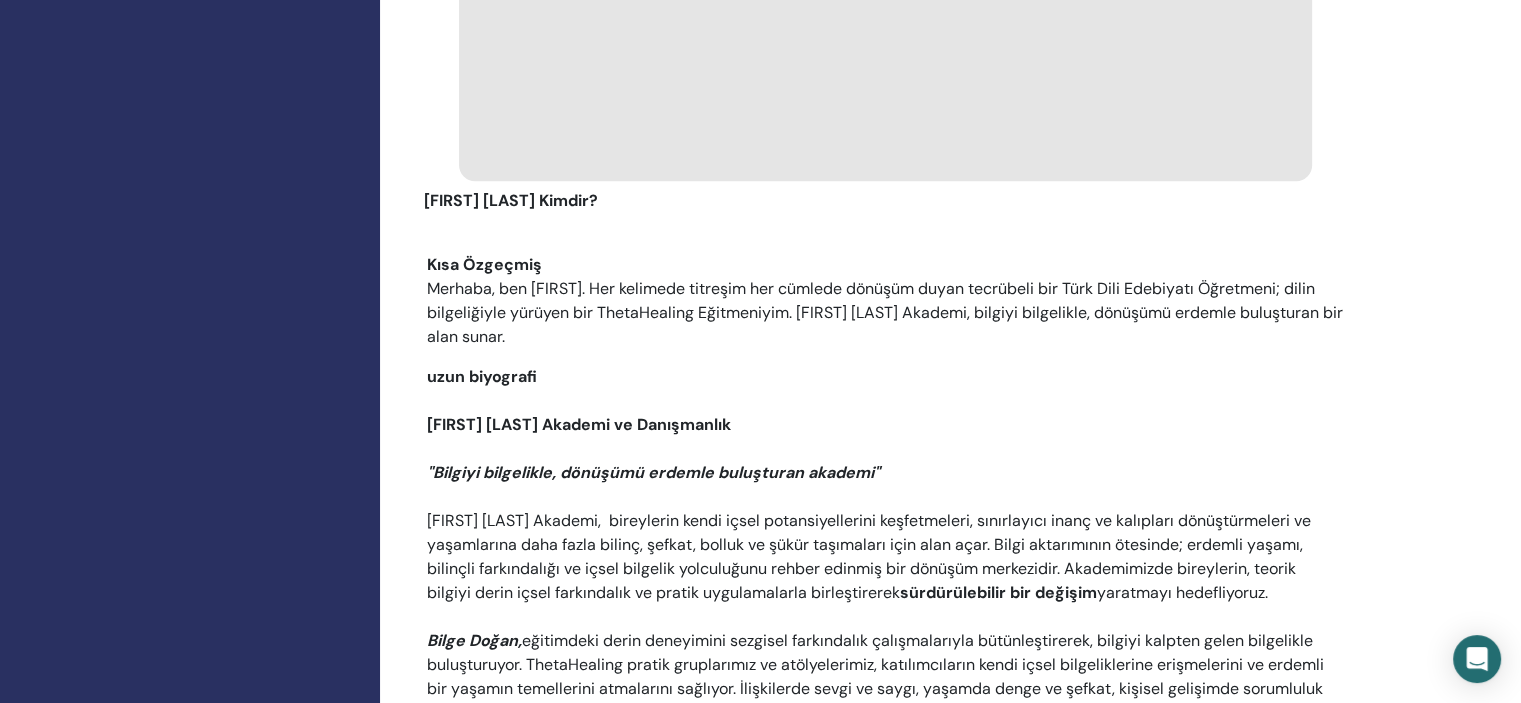 click on ""Bilgiyi bilgelikle, dönüşümü erdemle buluşturan akademi"" at bounding box center (885, 473) 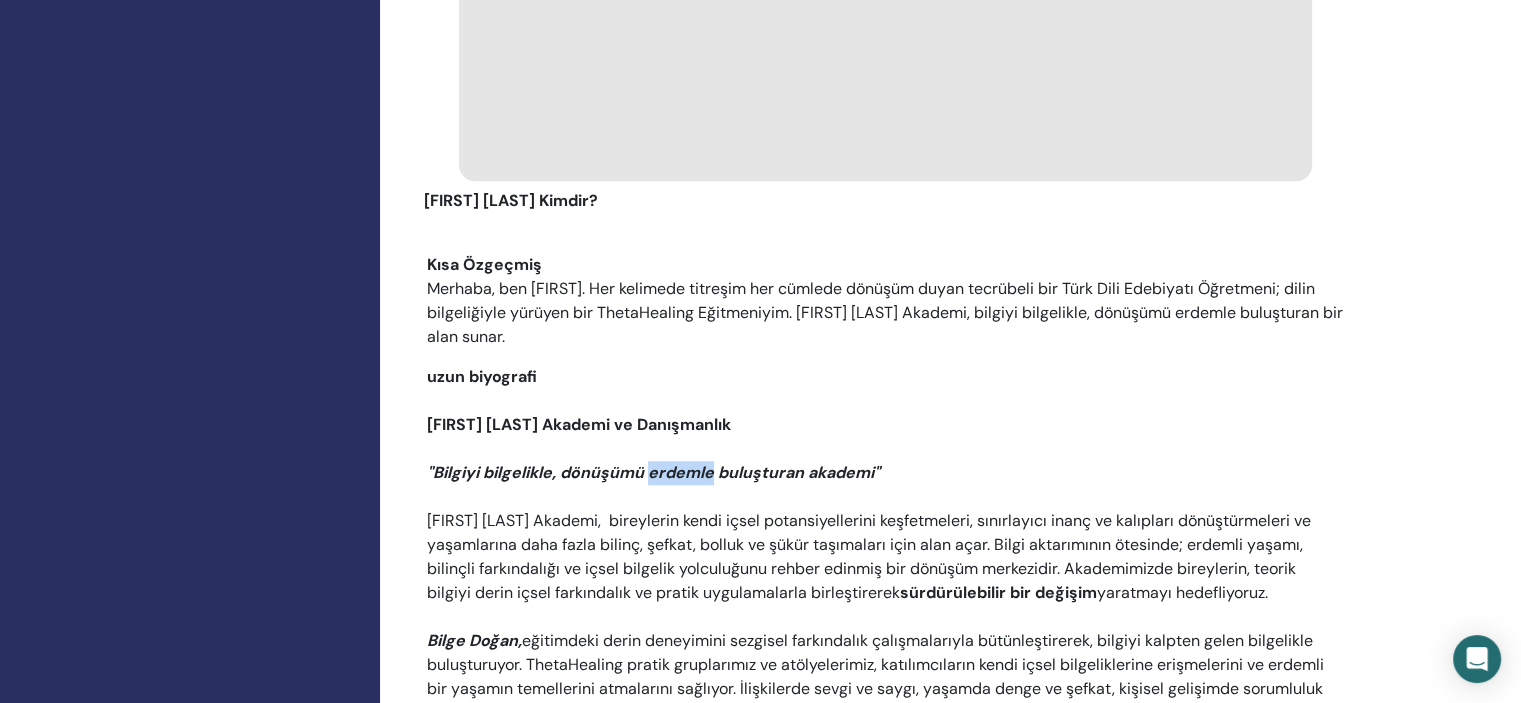 click on ""Bilgiyi bilgelikle, dönüşümü erdemle buluşturan akademi"" at bounding box center [885, 473] 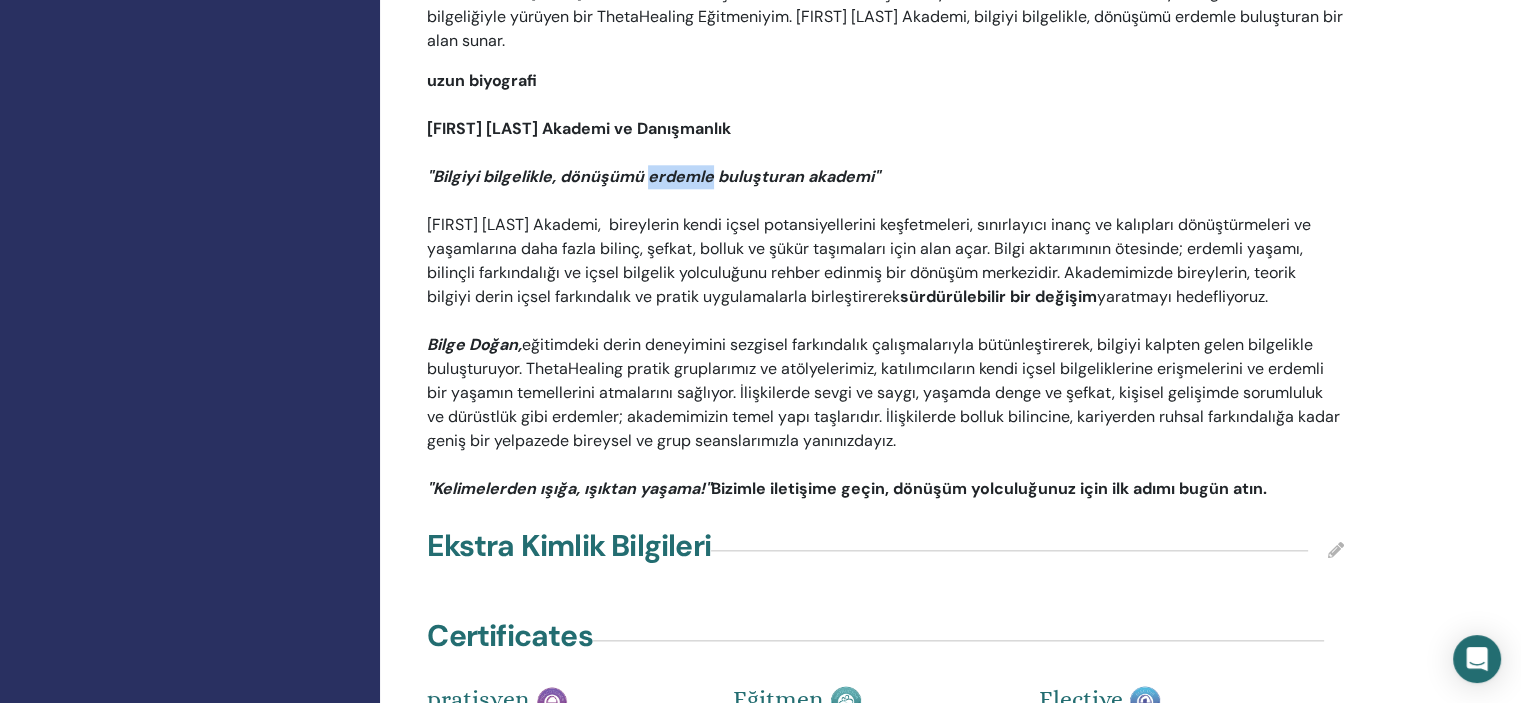 scroll, scrollTop: 2182, scrollLeft: 0, axis: vertical 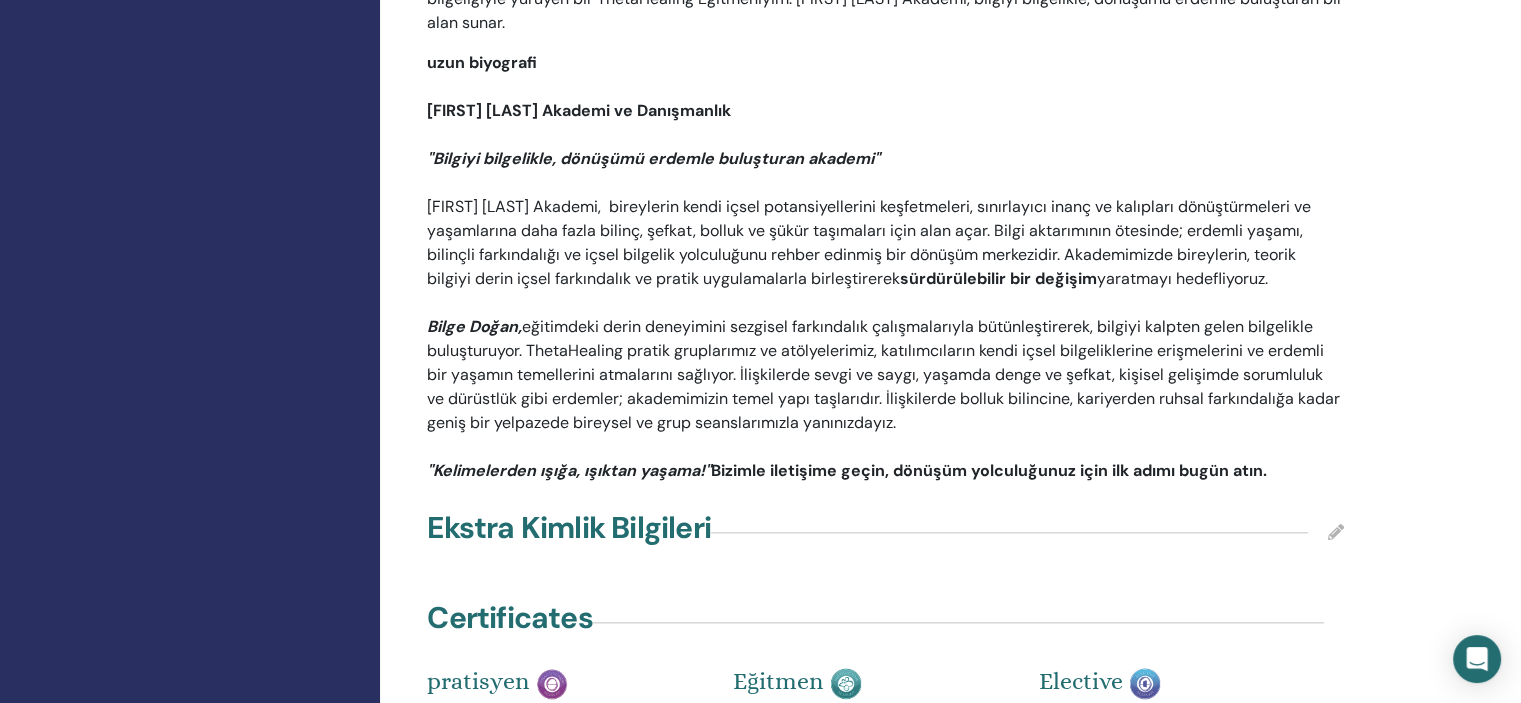 click on "Profil : Özel Halk Profil planım :  Standard Herkese açık profilimi görüntüle Sayfa Bilgileri : Takipçiler 10 Published seminars 22 Students taught 10 sertifikalar 13 [FIRST]   [LAST] [FIRST] [LAST] Akademi ve Bilgesel Gelişim Atölyeleri Konum(lar) [COUNTRY_CODE], [COUNTRY] [COUNTRY_CODE], [COUNTRY] Diller) German Turkish Willing to travel, contact for details Available for ThetaHealing Sessions Practitioner Instructor İletişim bilgileri Telefon +90 [PHONE] web siteleri E-posta [EMAIL] Şimdi Rezervasyon Yap Custom URL thetahealing.com/ [USERNAME] Yaklaşan Seminerler Advanced DNA [COUNTRY], [COUNTRY] Aug 11, 2025 Daha fazla bilgi edin Dig Deeper [COUNTRY], [COUNTRY] Aug 14, 2025 Daha fazla bilgi edin You and the Creator [COUNTRY], [COUNTRY] Aug 18, 2025 Daha fazla bilgi edin Hepsini gör Seminerleri daralt Benim hakkımda [FIRST] [LAST] Kimdir? Kısa Özgeçmiş uzun biyografi [FIRST] [LAST] Akademi ve Danışmanlık "Bilgiyi bilgelikle, dönüşümü erdemle buluşturan akademi" sürdürülebilir bir değişim" at bounding box center [885, -536] 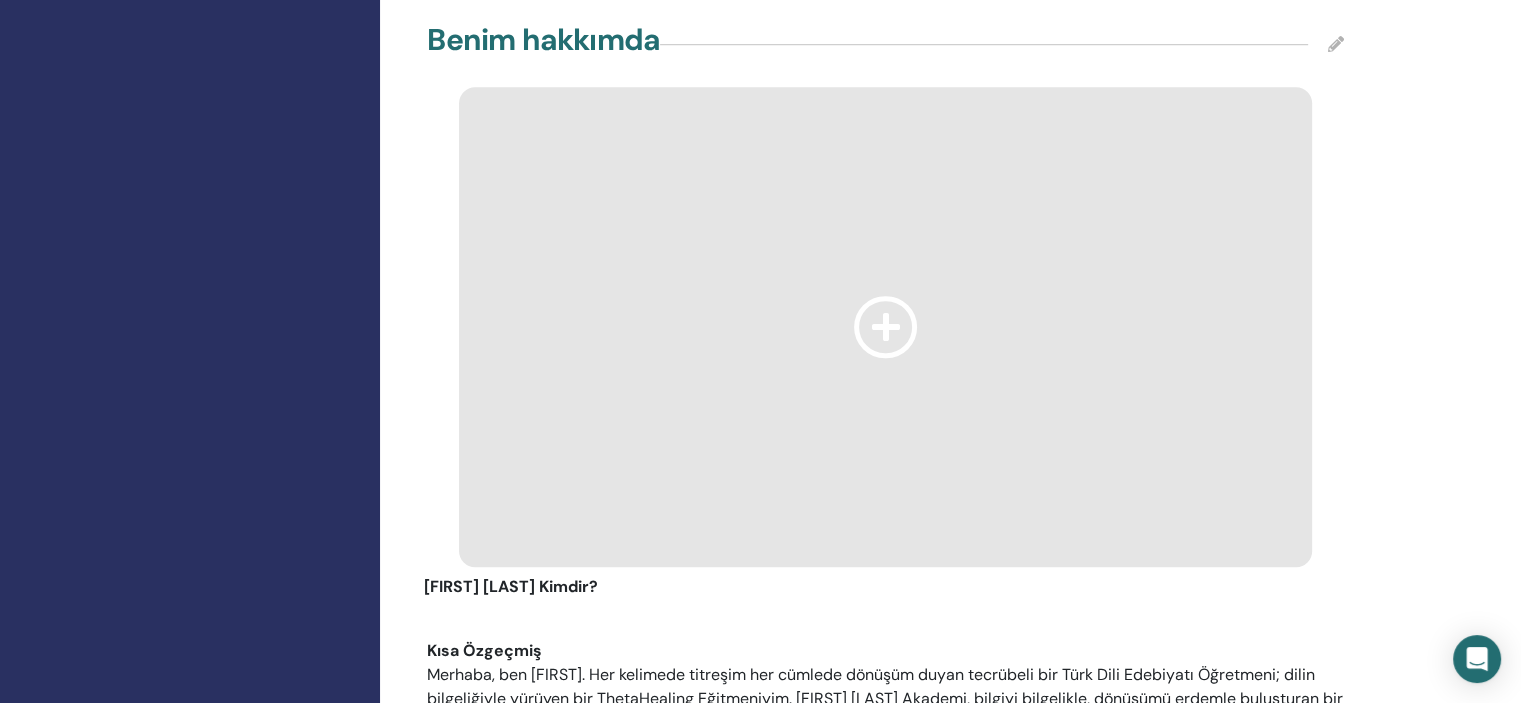 scroll, scrollTop: 1480, scrollLeft: 0, axis: vertical 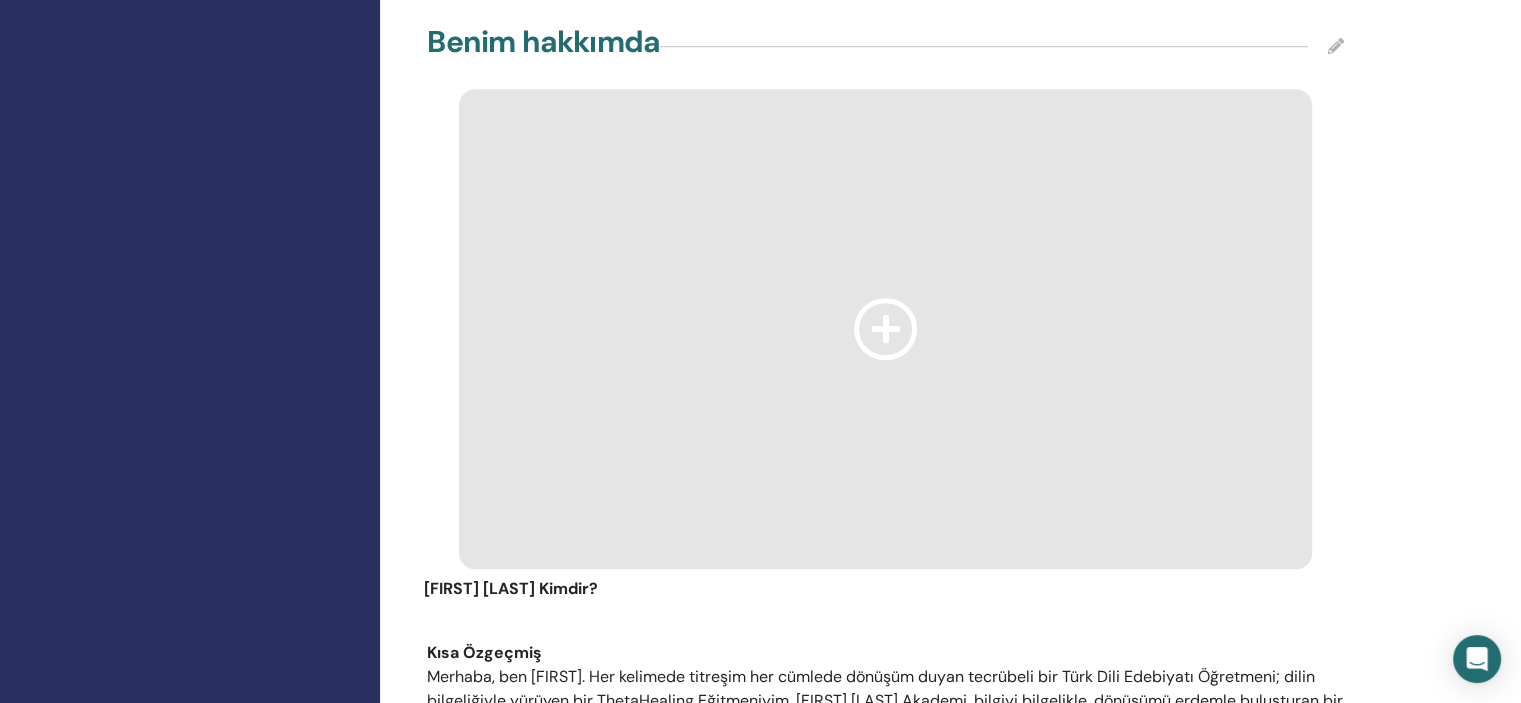 click at bounding box center [1336, 46] 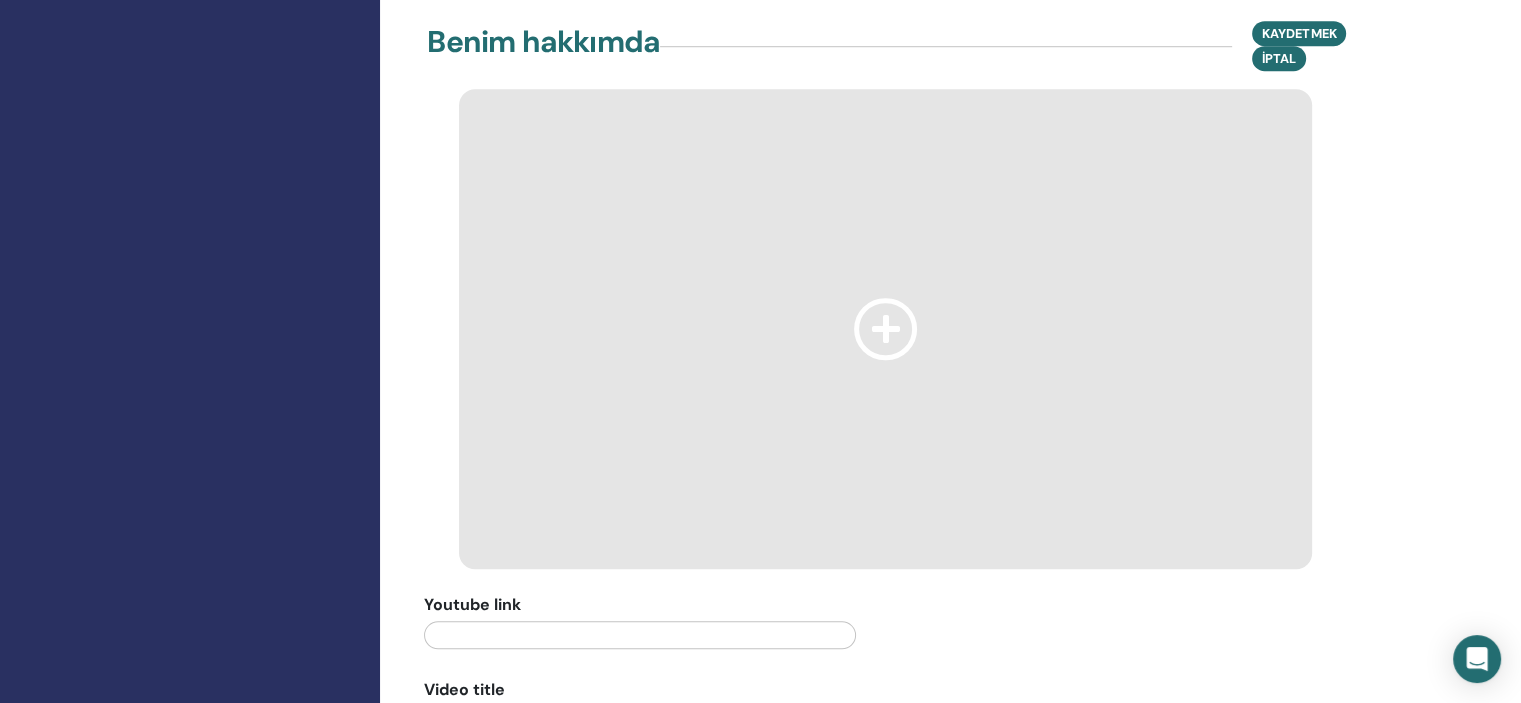 click at bounding box center (886, 328) 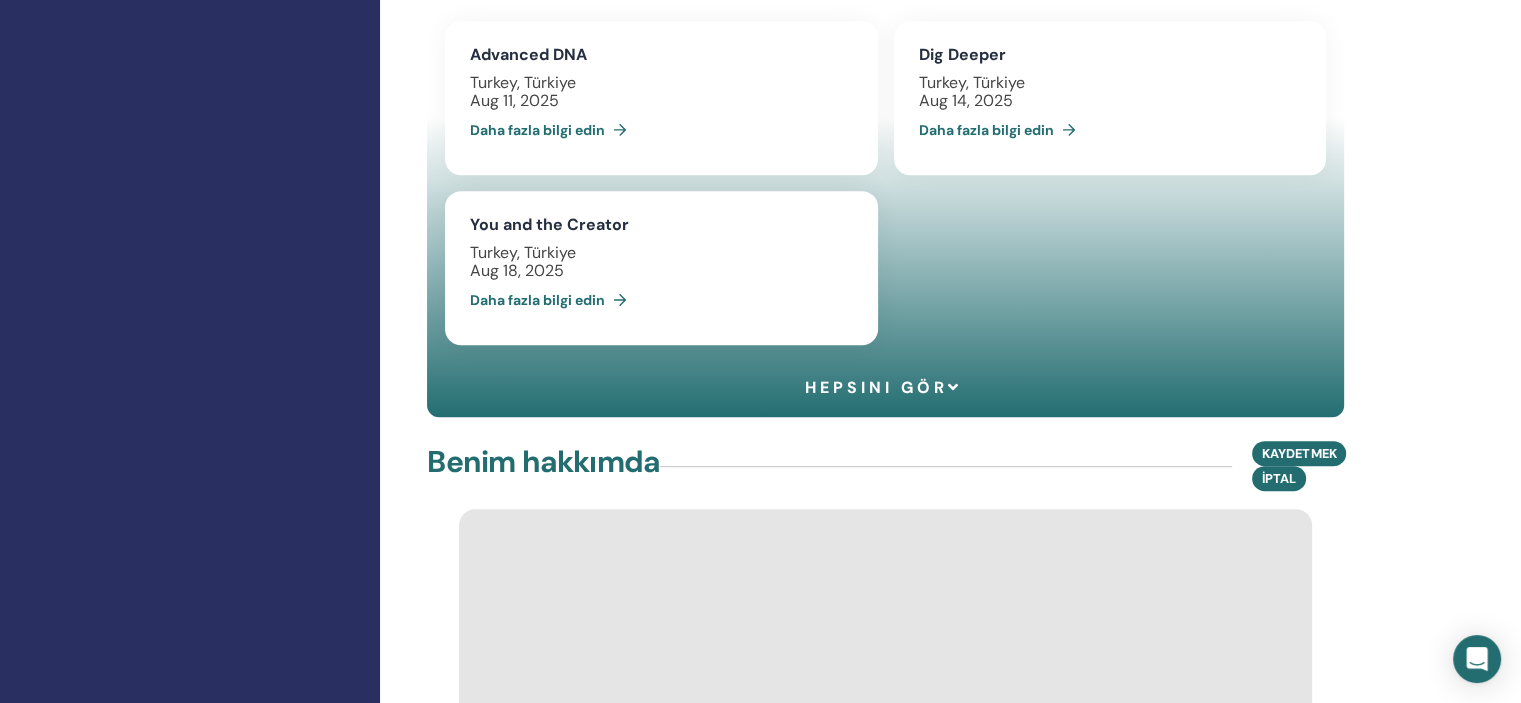 scroll, scrollTop: 1050, scrollLeft: 0, axis: vertical 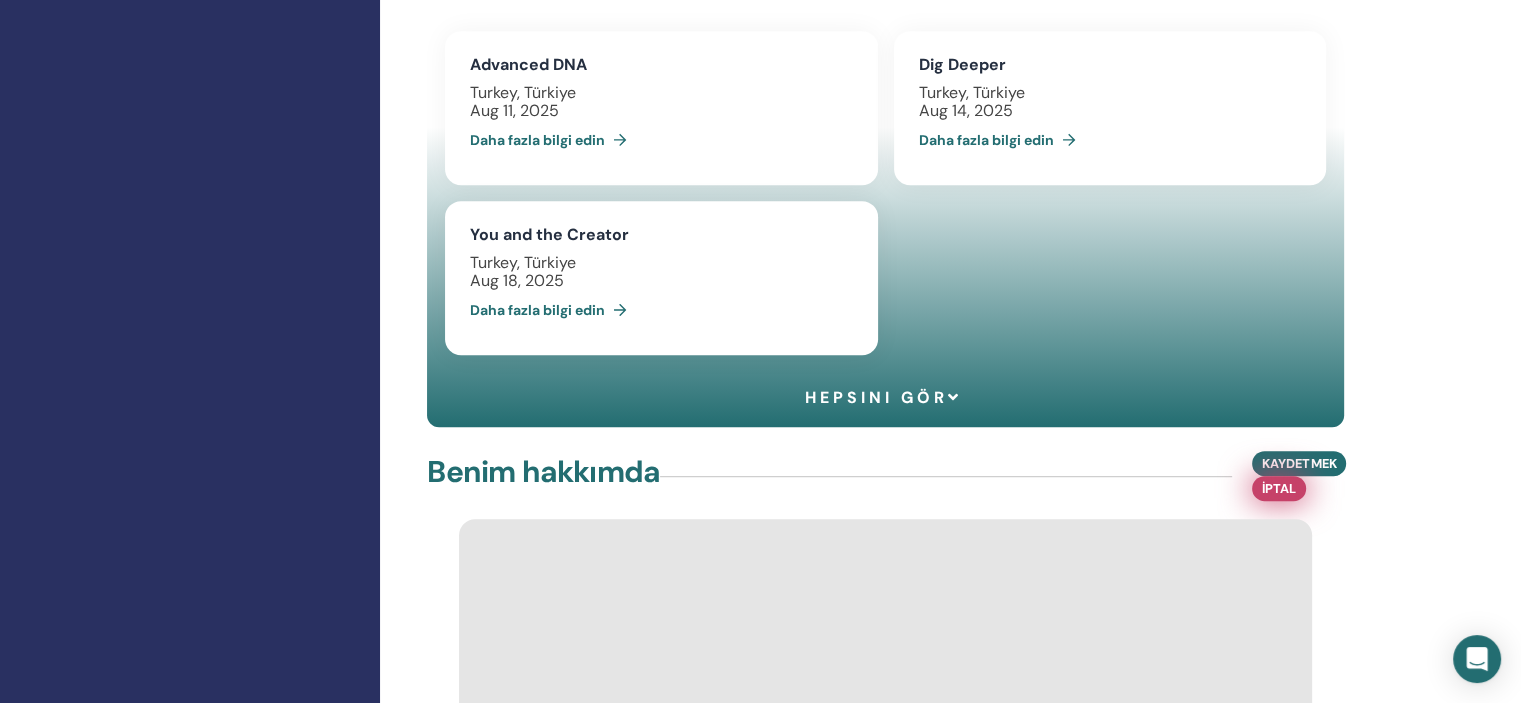 click on "İptal" at bounding box center [1279, 488] 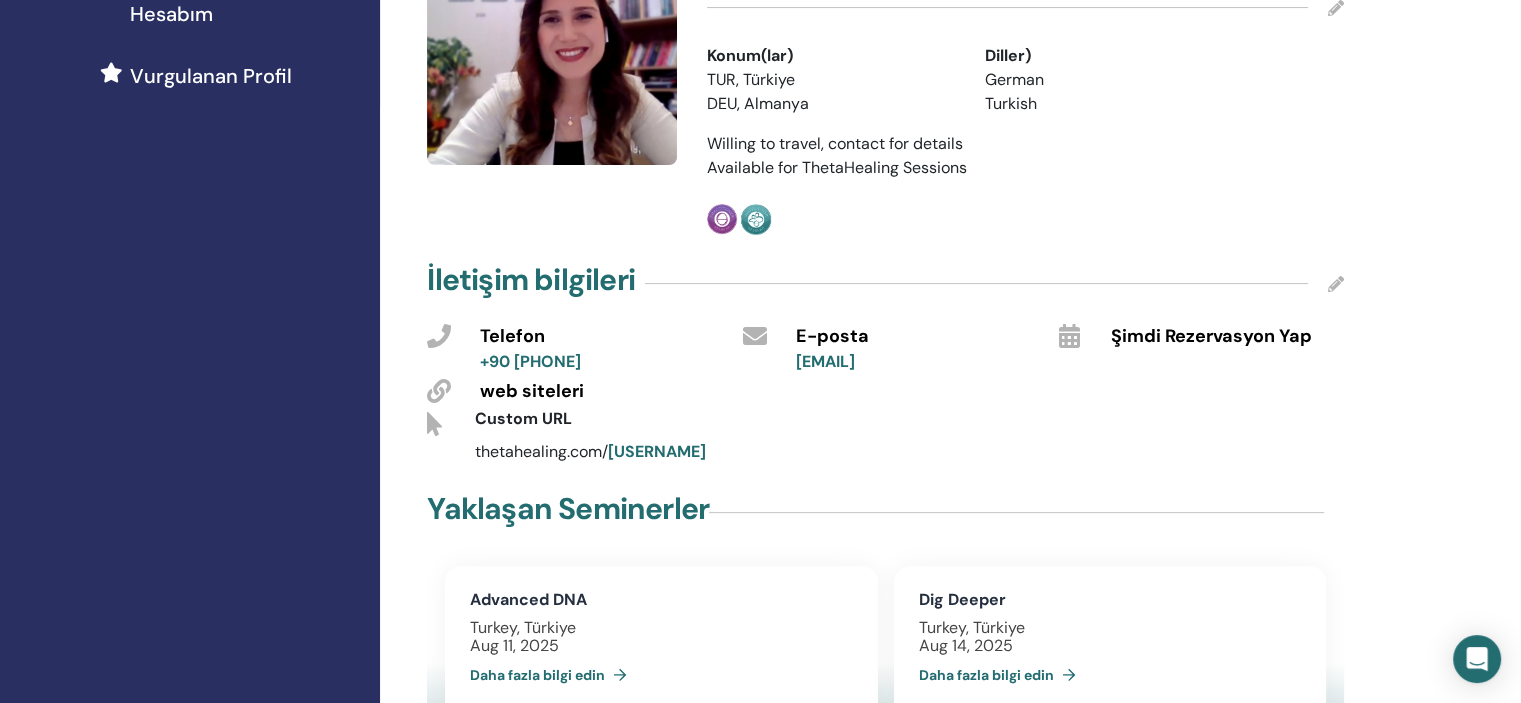 scroll, scrollTop: 514, scrollLeft: 0, axis: vertical 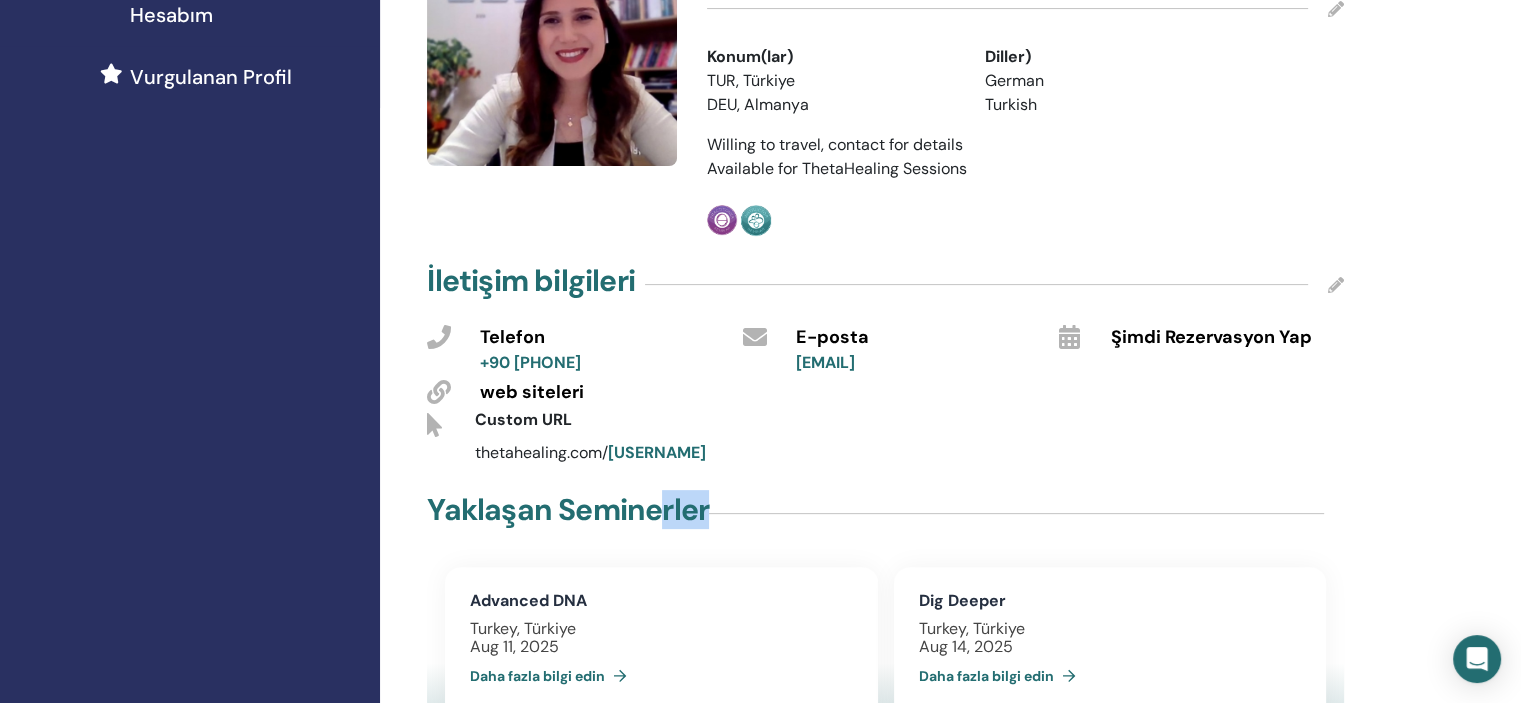 drag, startPoint x: 728, startPoint y: 464, endPoint x: 685, endPoint y: 507, distance: 60.811184 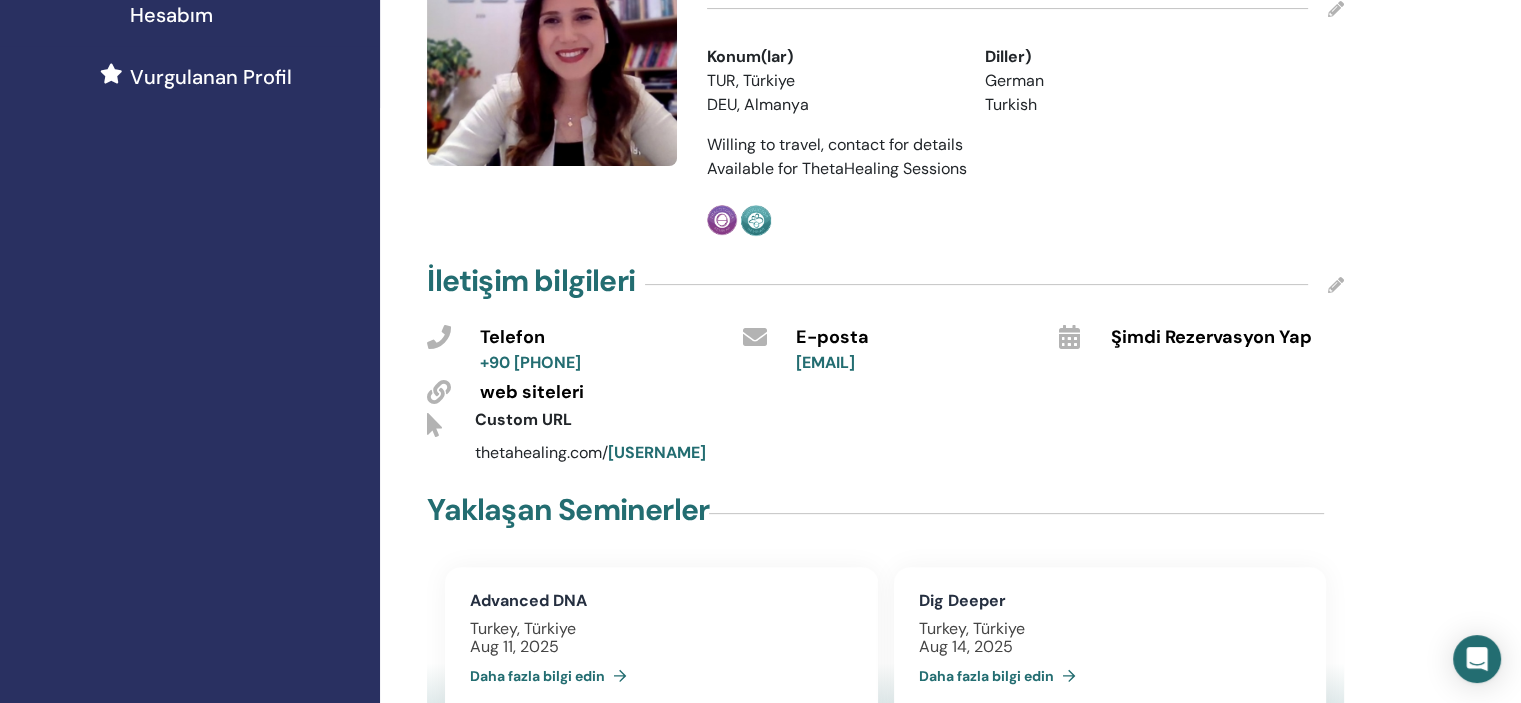 click on "Yaklaşan Seminerler" at bounding box center (885, 514) 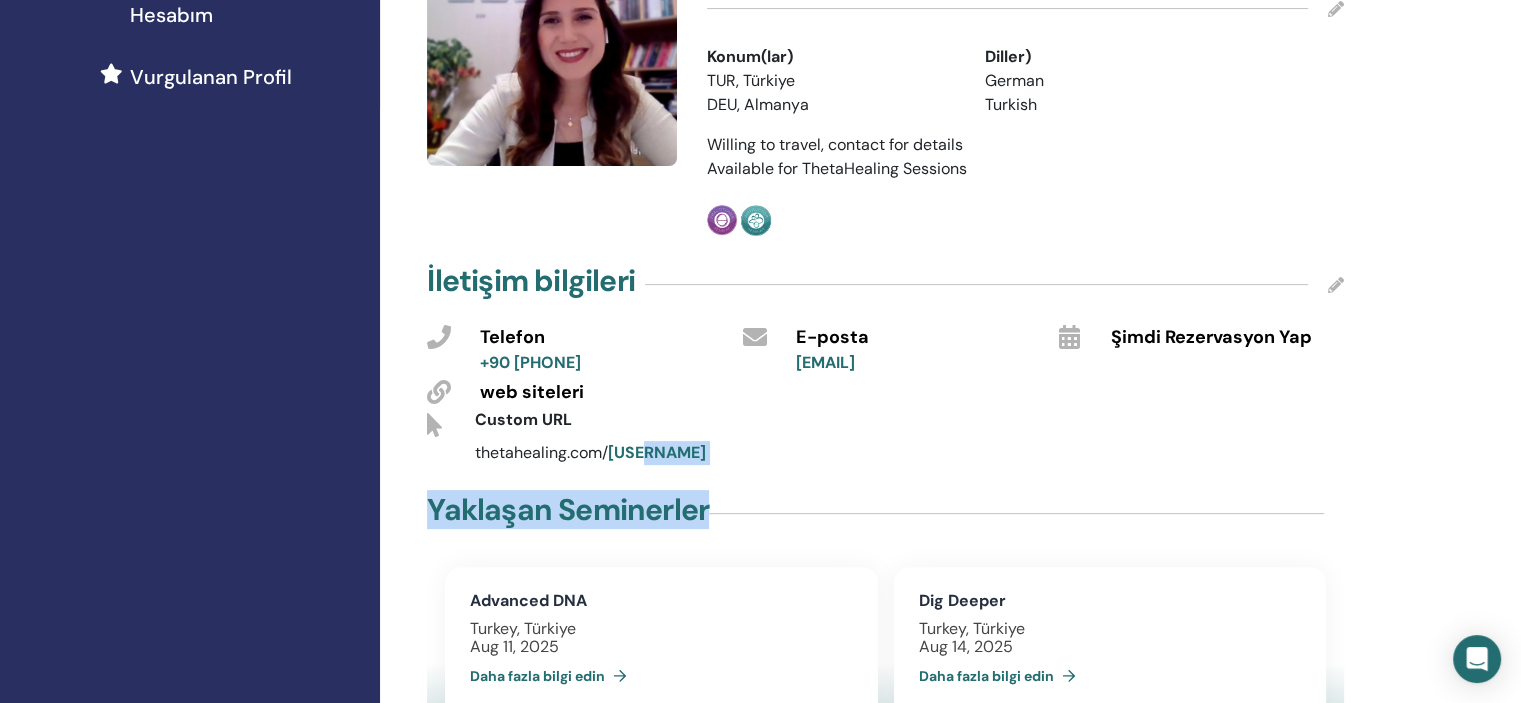 drag, startPoint x: 747, startPoint y: 464, endPoint x: 640, endPoint y: 451, distance: 107.78683 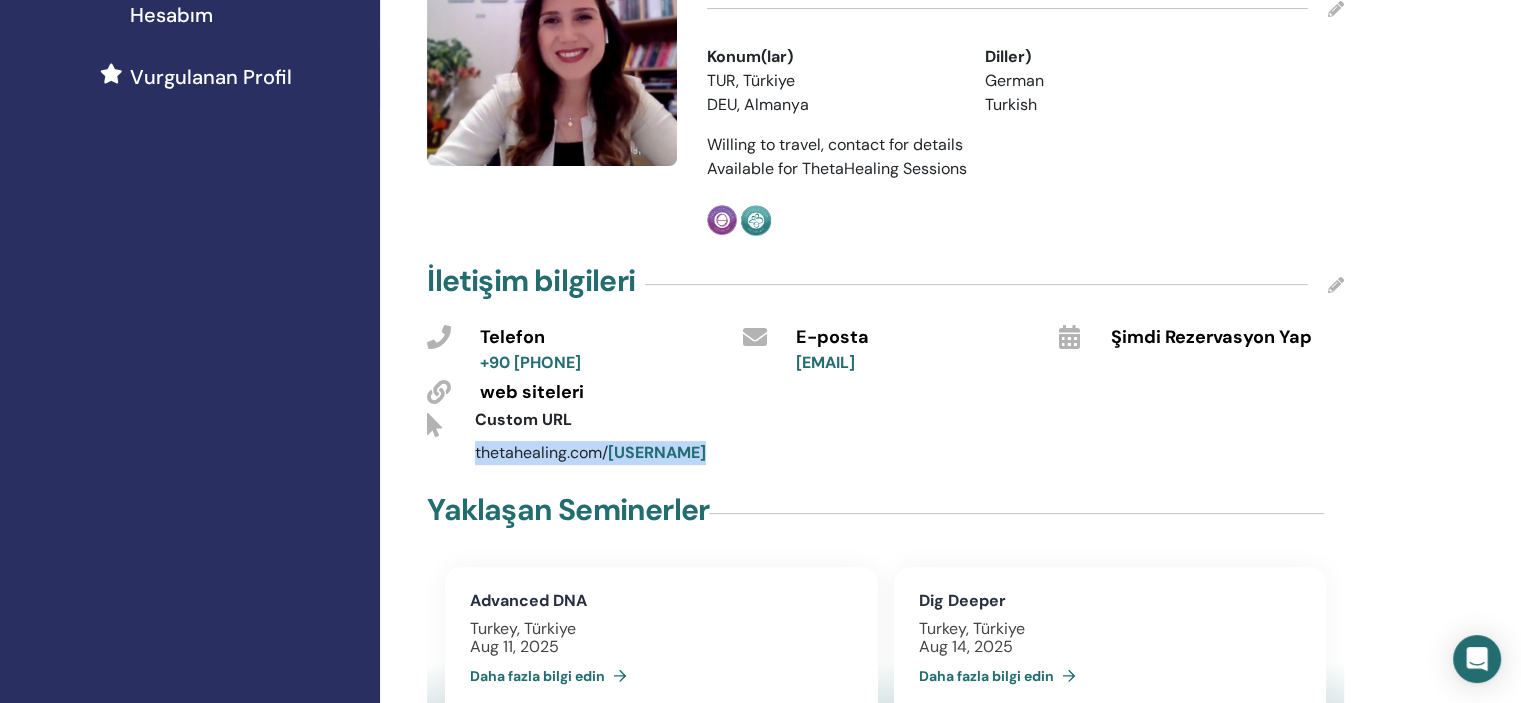 drag, startPoint x: 723, startPoint y: 450, endPoint x: 468, endPoint y: 458, distance: 255.12546 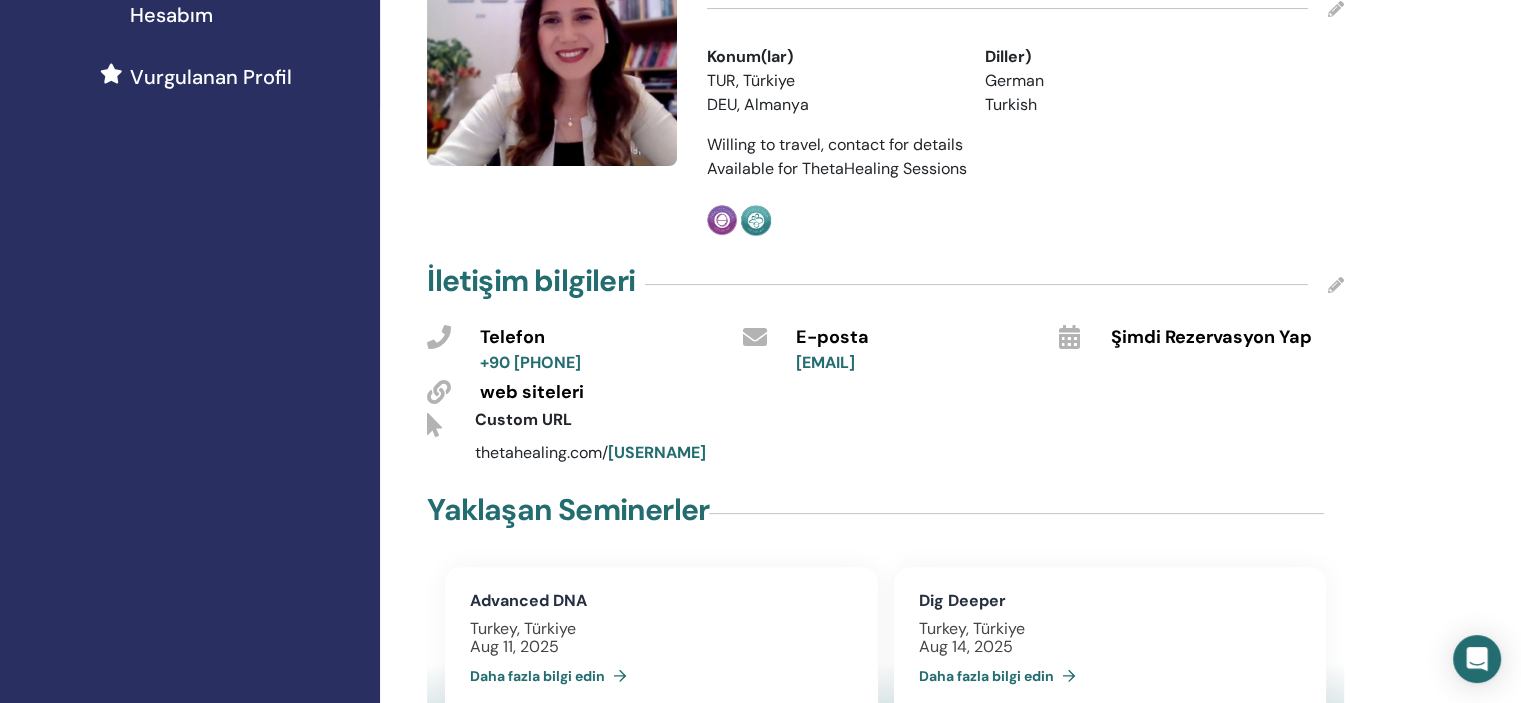 click at bounding box center (555, 76) 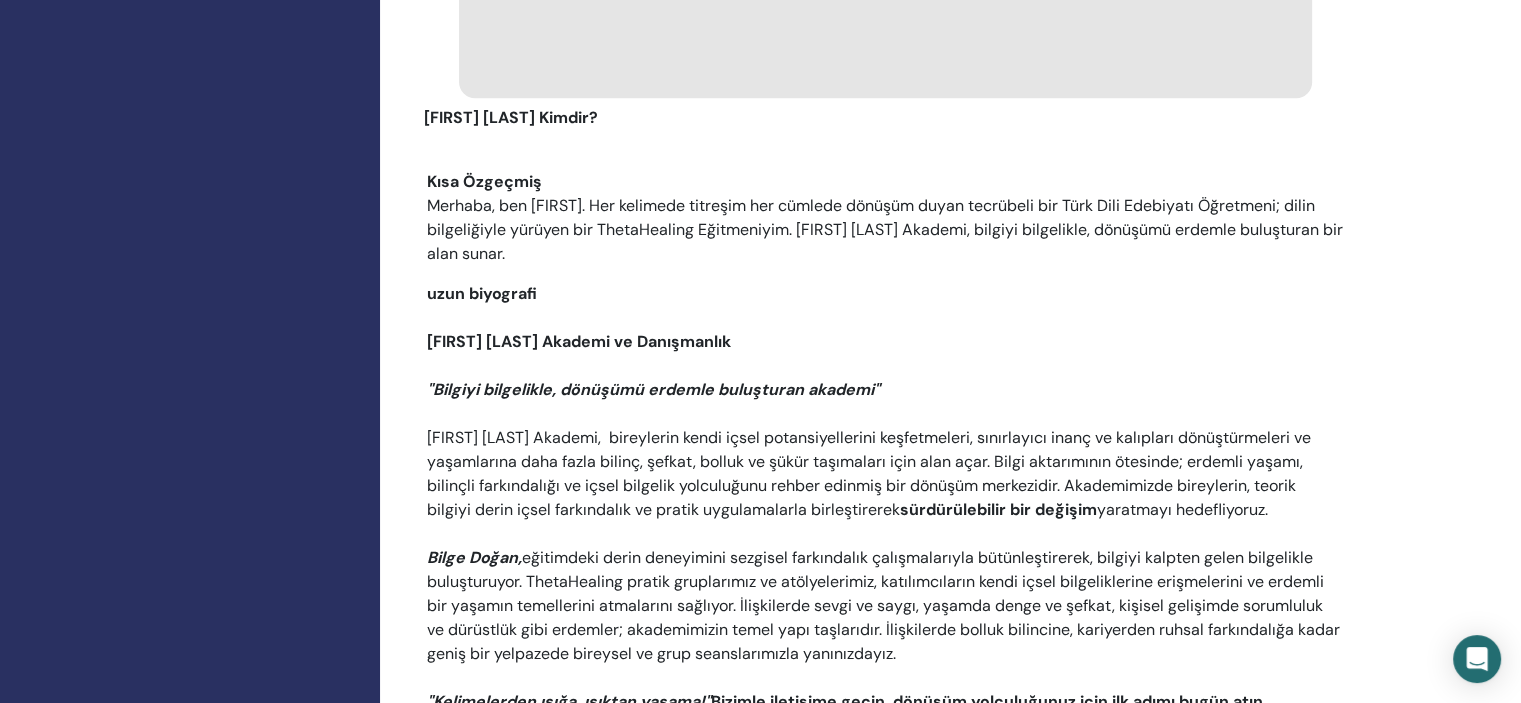 scroll, scrollTop: 1954, scrollLeft: 0, axis: vertical 